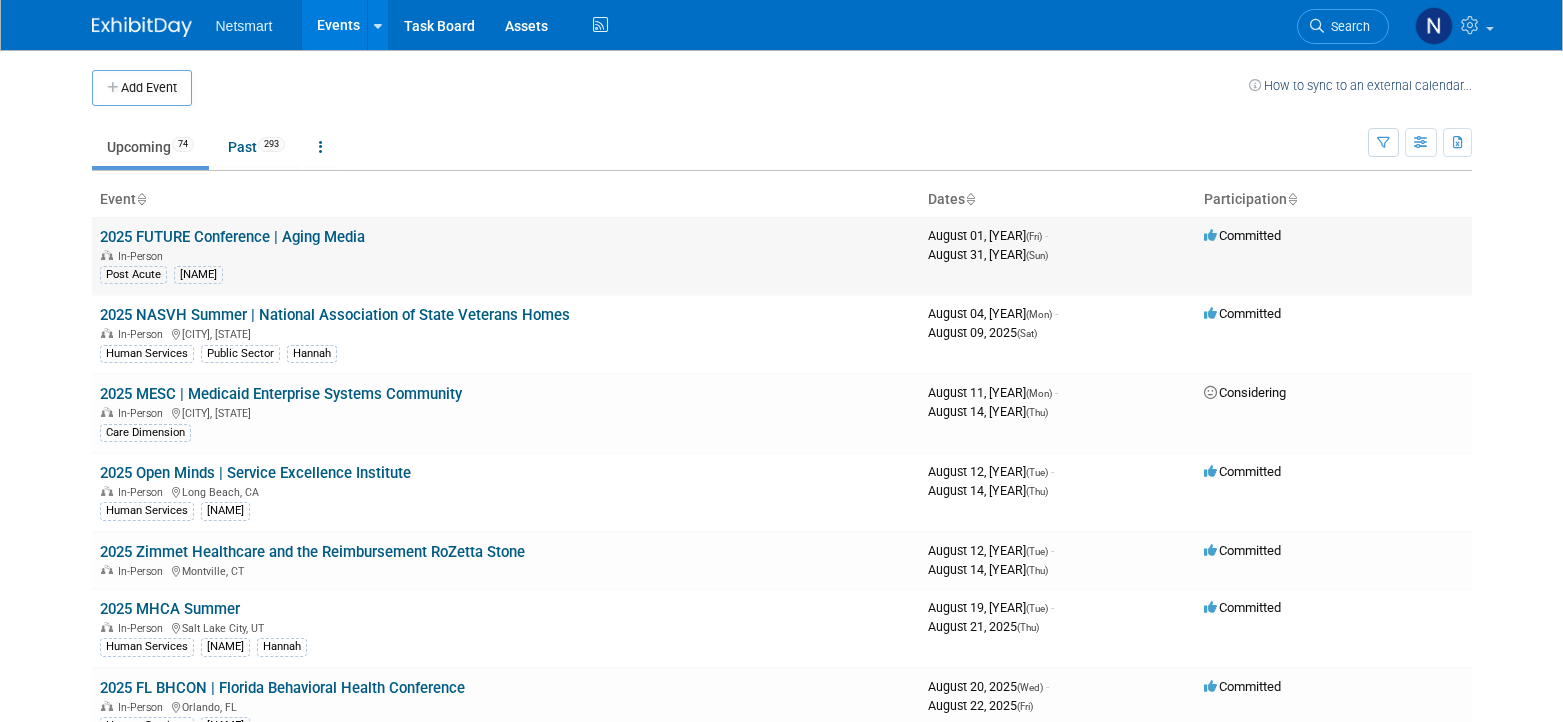 scroll, scrollTop: 0, scrollLeft: 0, axis: both 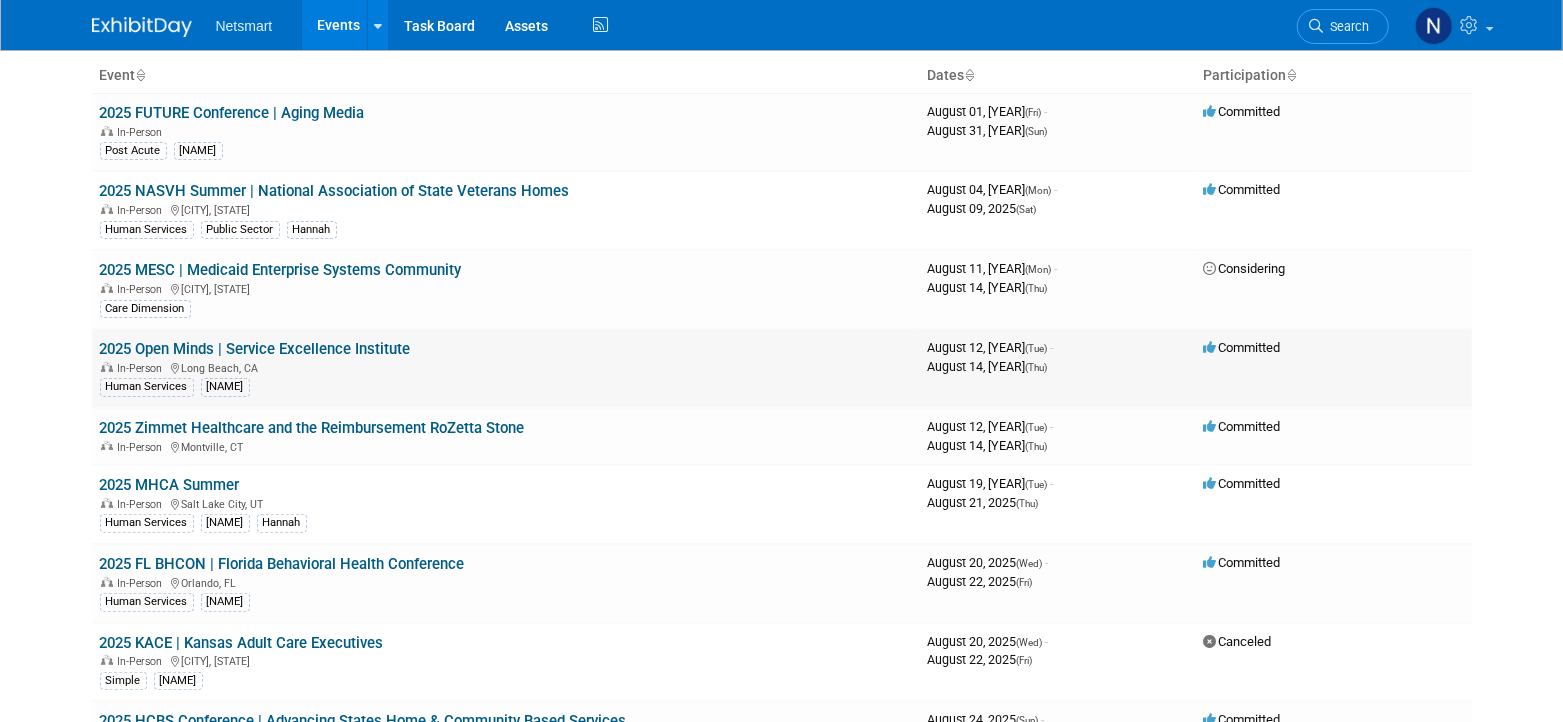 click on "2025 Open Minds | Service Excellence Institute" at bounding box center [255, 349] 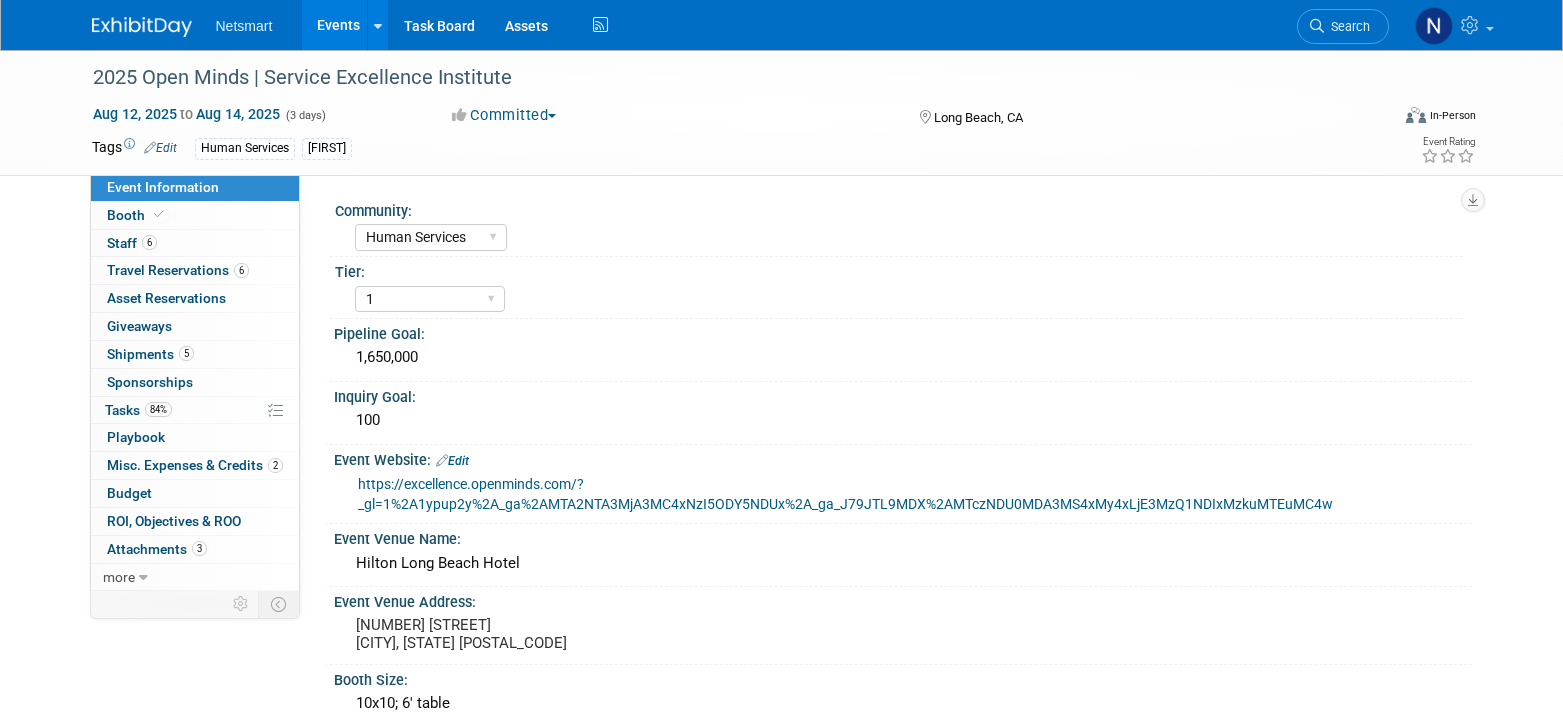 select on "Human Services" 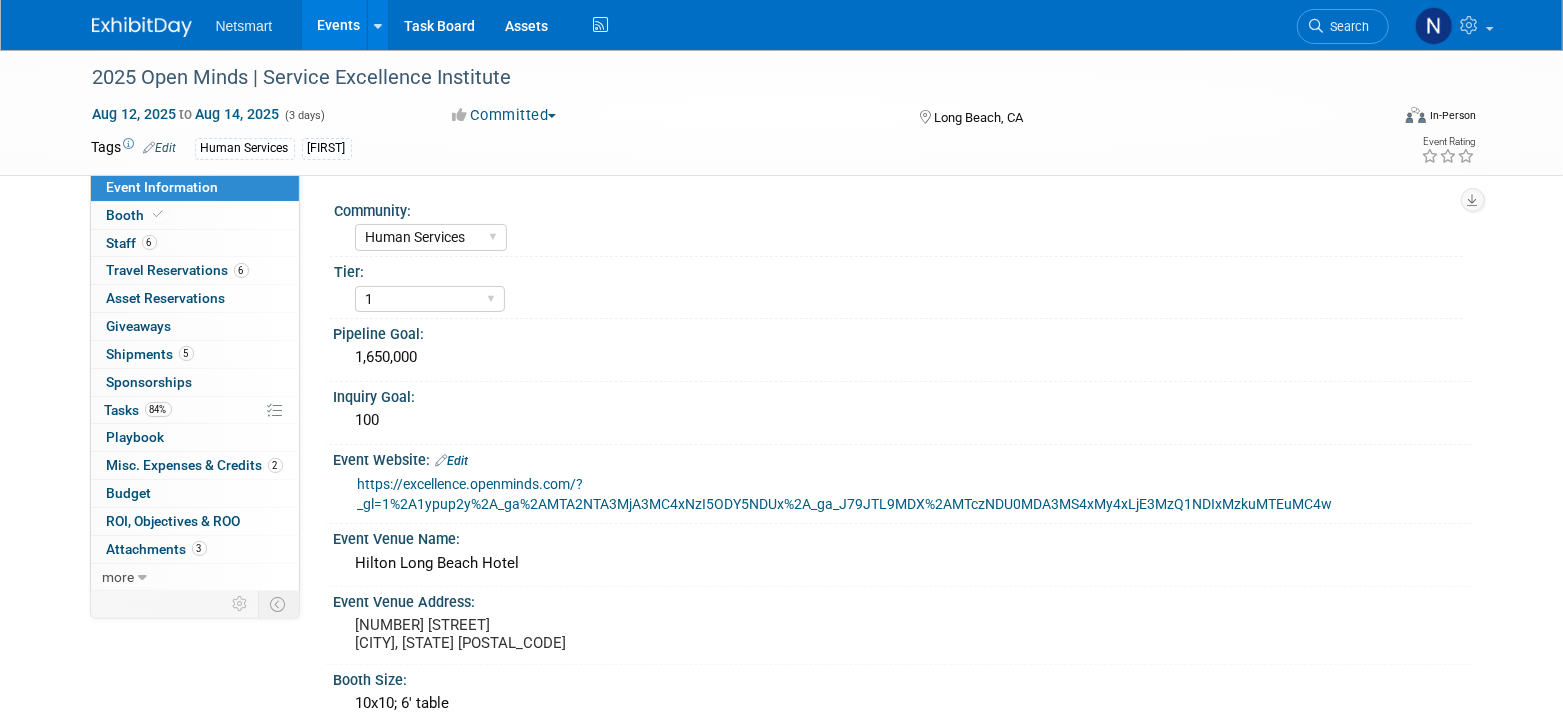 scroll, scrollTop: 0, scrollLeft: 0, axis: both 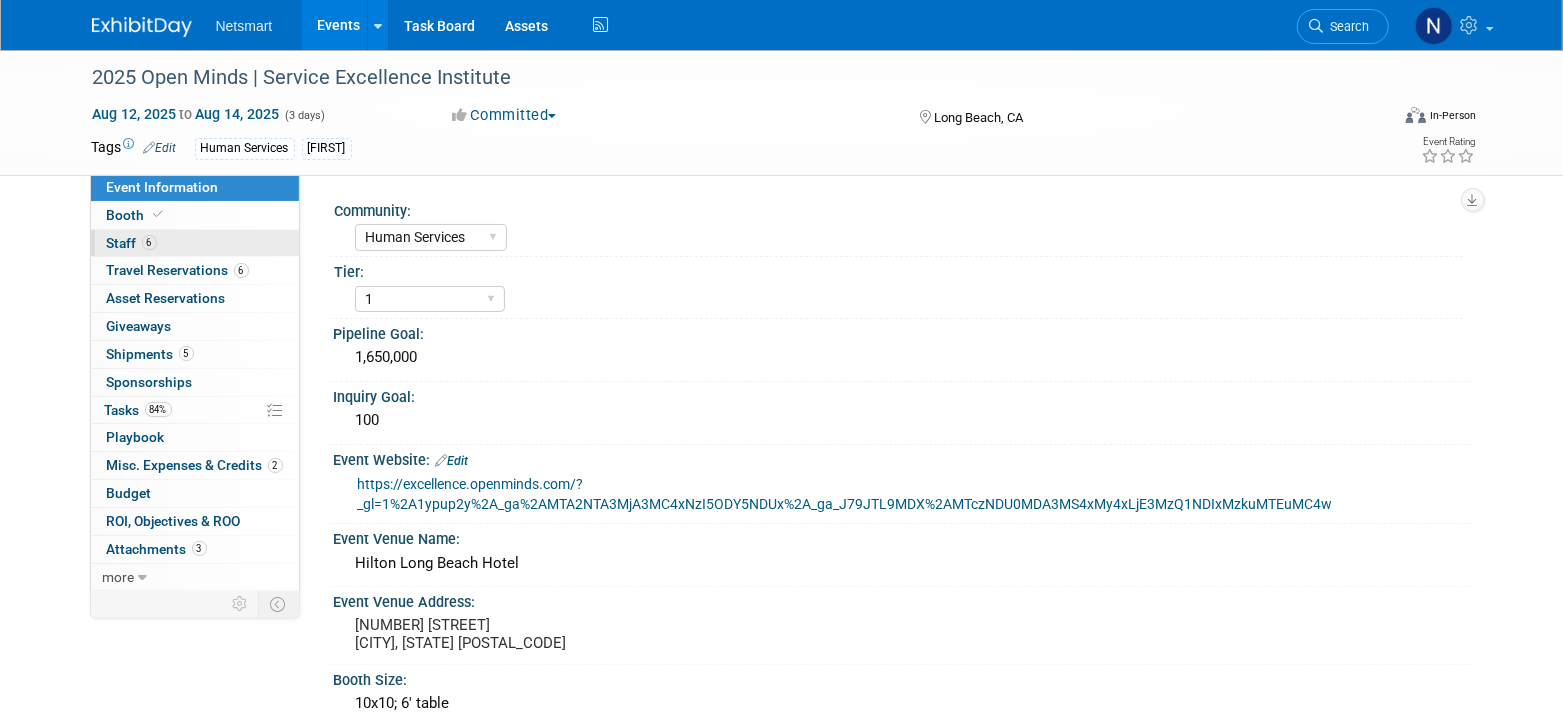 click on "6
Staff 6" at bounding box center (195, 243) 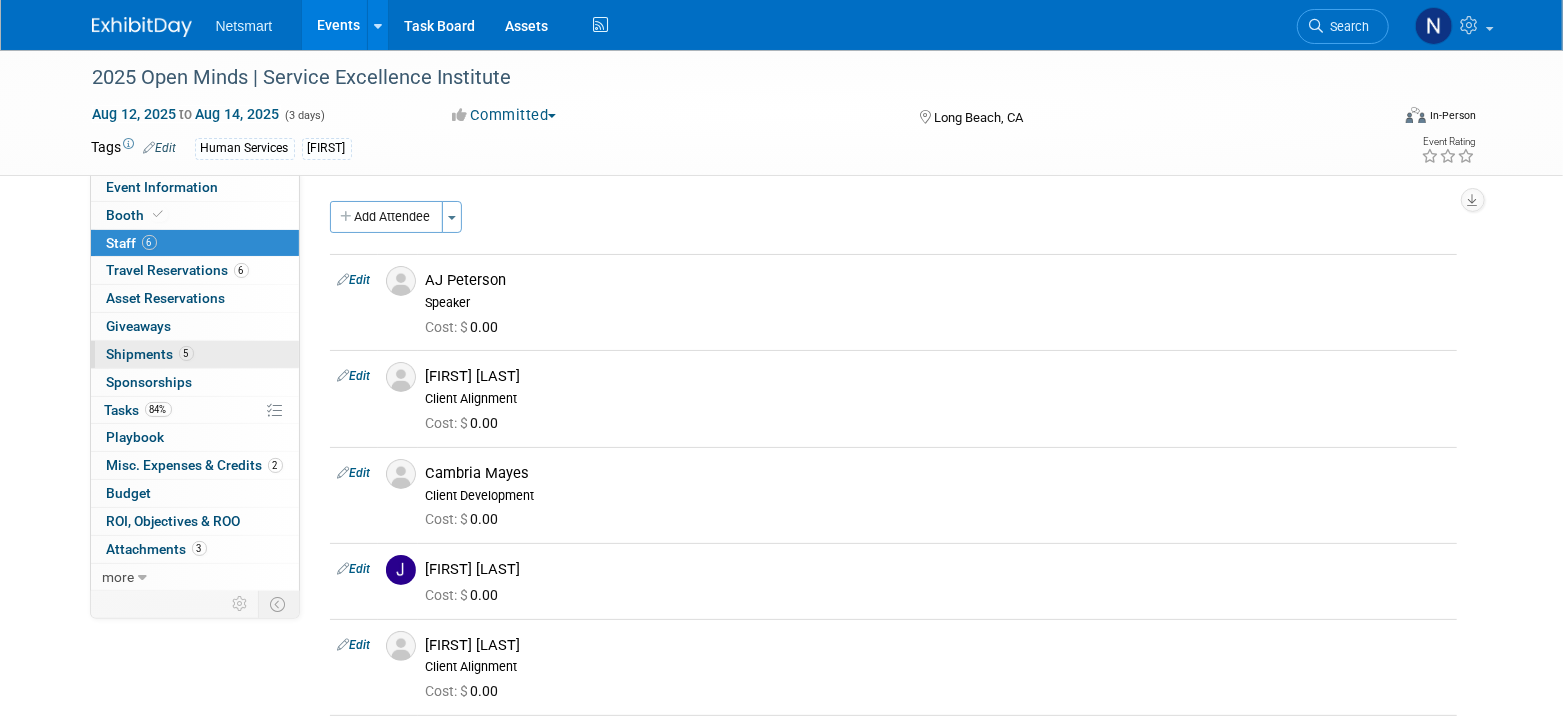 click on "5
Shipments 5" at bounding box center (195, 354) 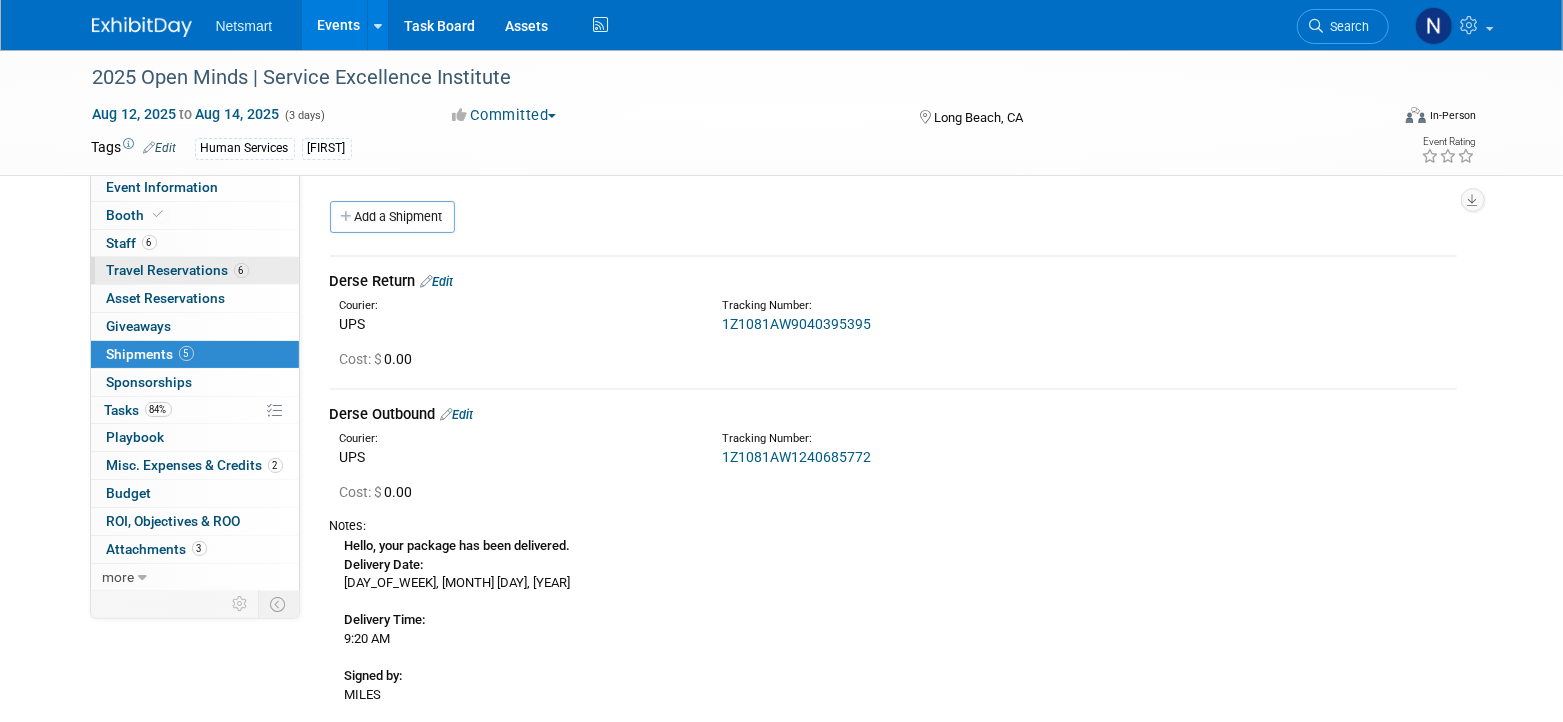 click on "6
Travel Reservations 6" at bounding box center (195, 270) 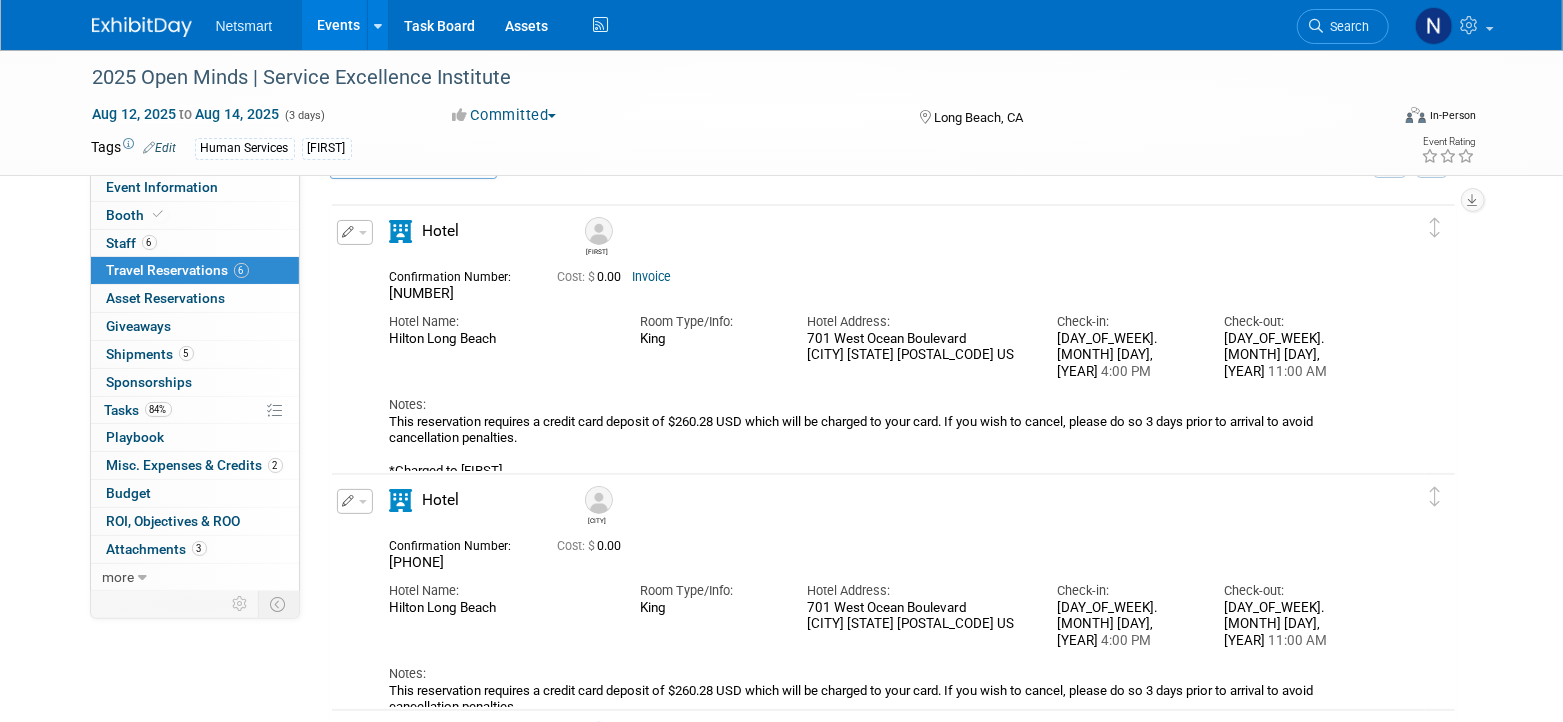 scroll, scrollTop: 0, scrollLeft: 0, axis: both 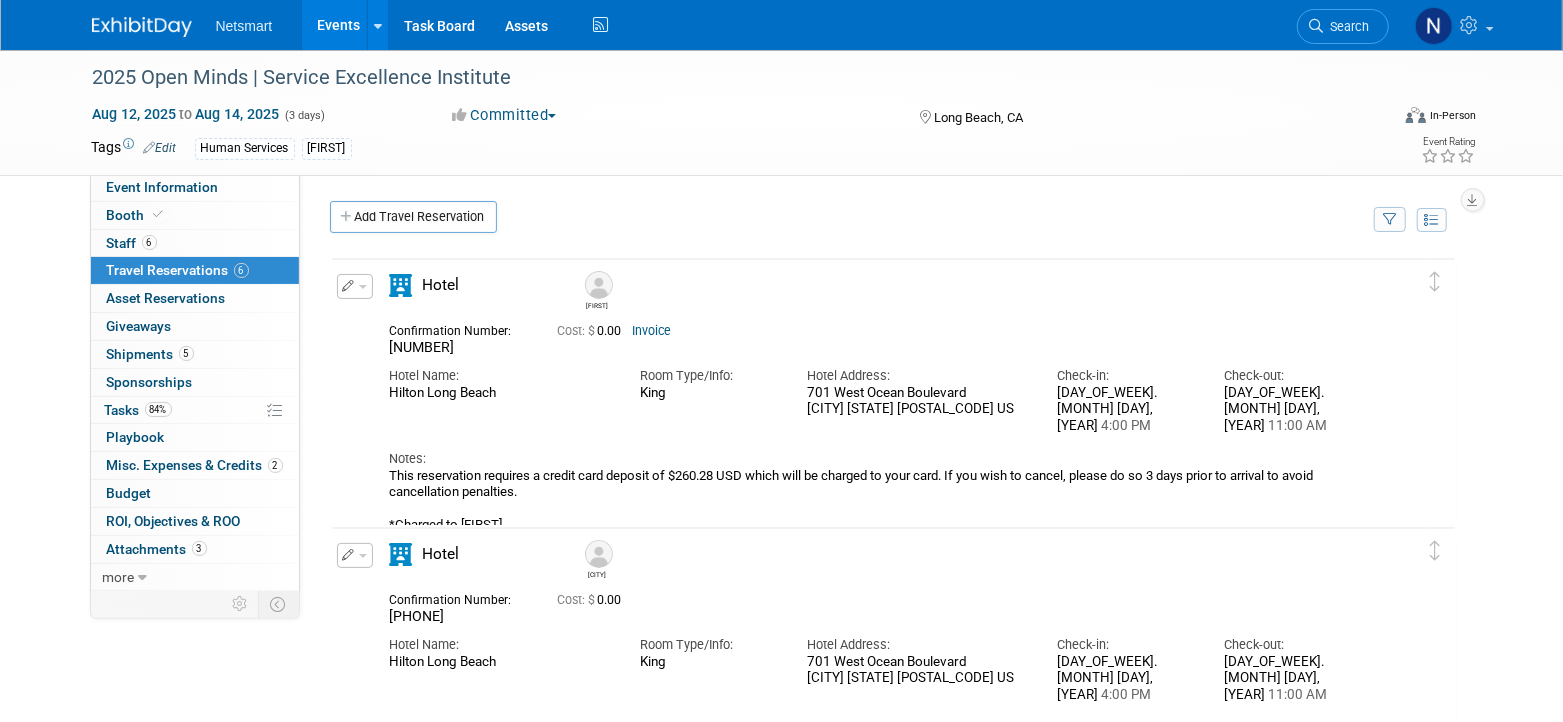drag, startPoint x: 480, startPoint y: 345, endPoint x: 383, endPoint y: 351, distance: 97.18539 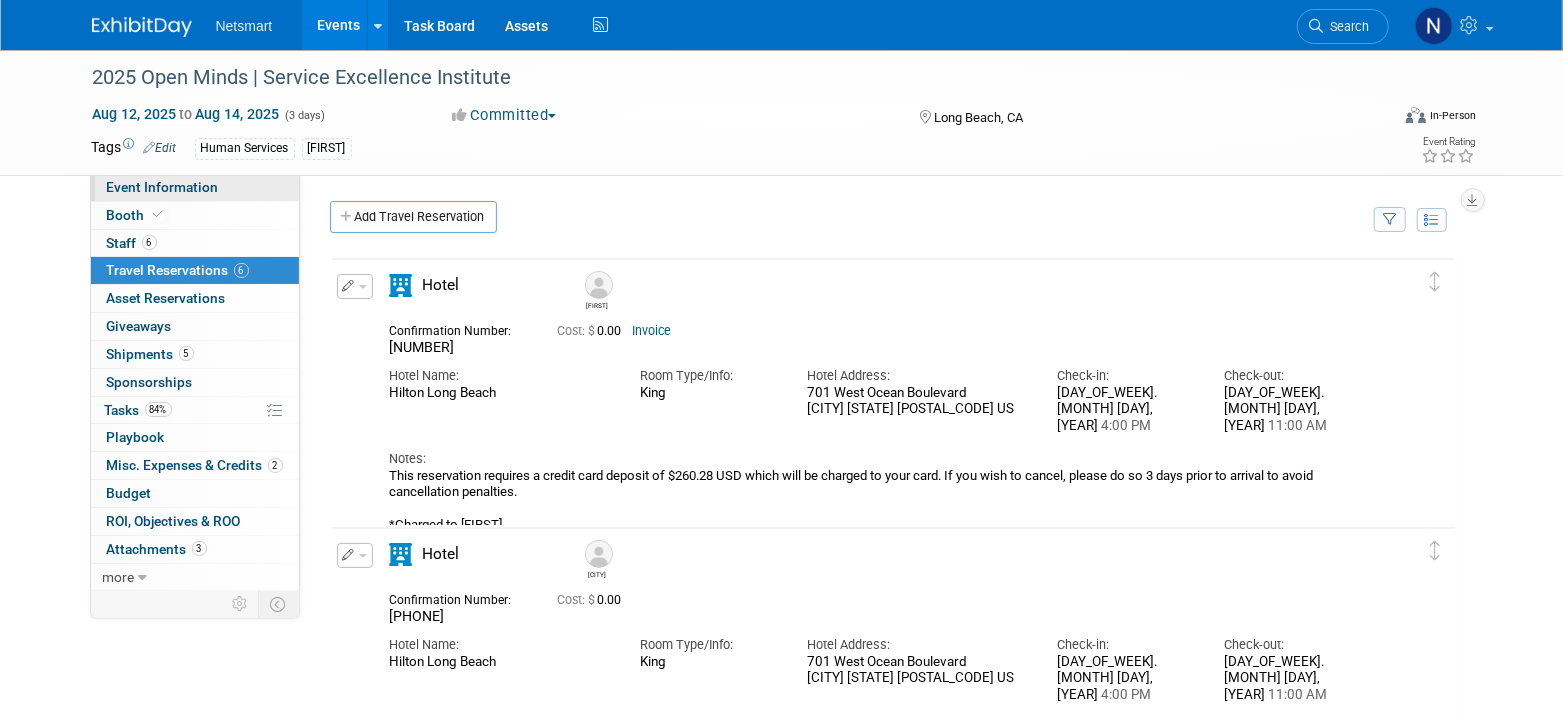 click on "Event Information" at bounding box center [195, 187] 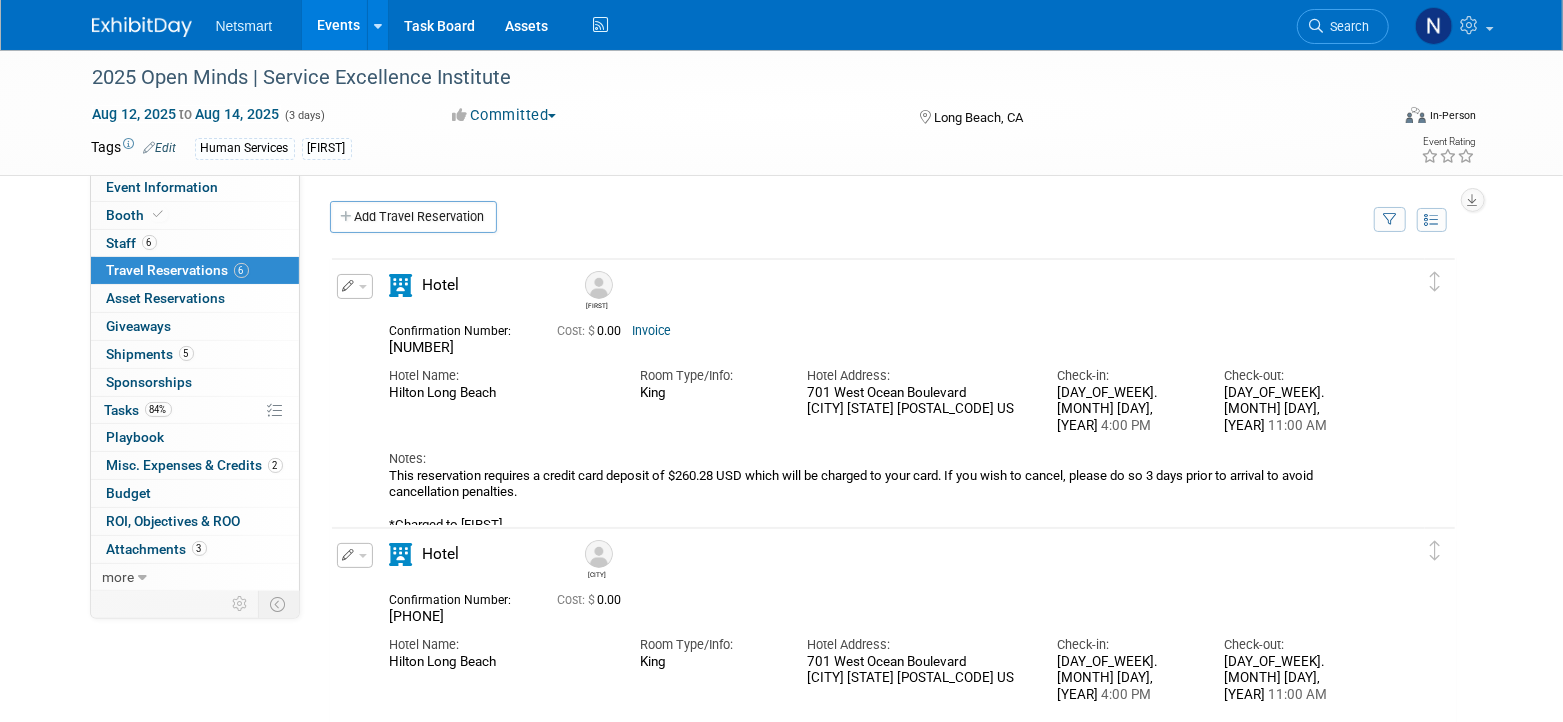 select on "Human Services" 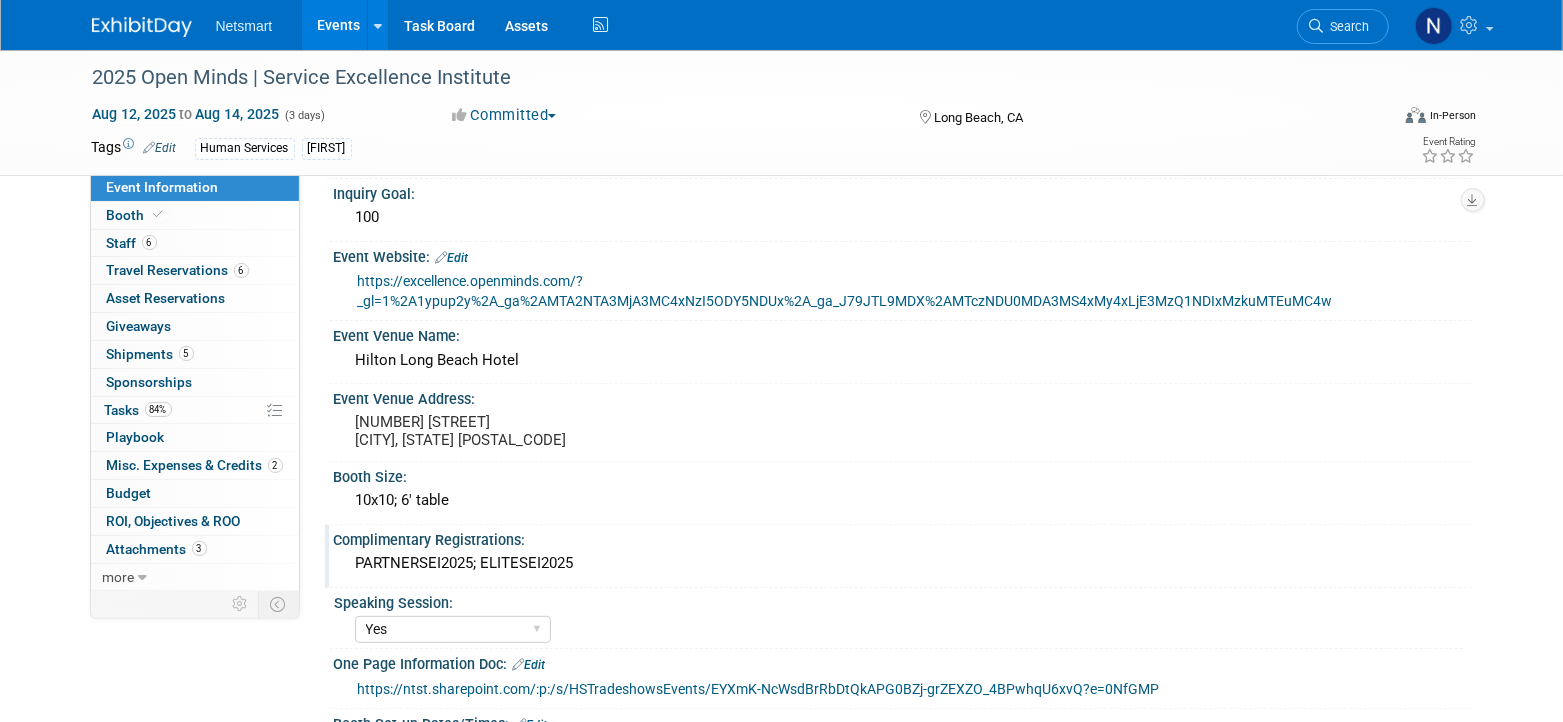 scroll, scrollTop: 249, scrollLeft: 0, axis: vertical 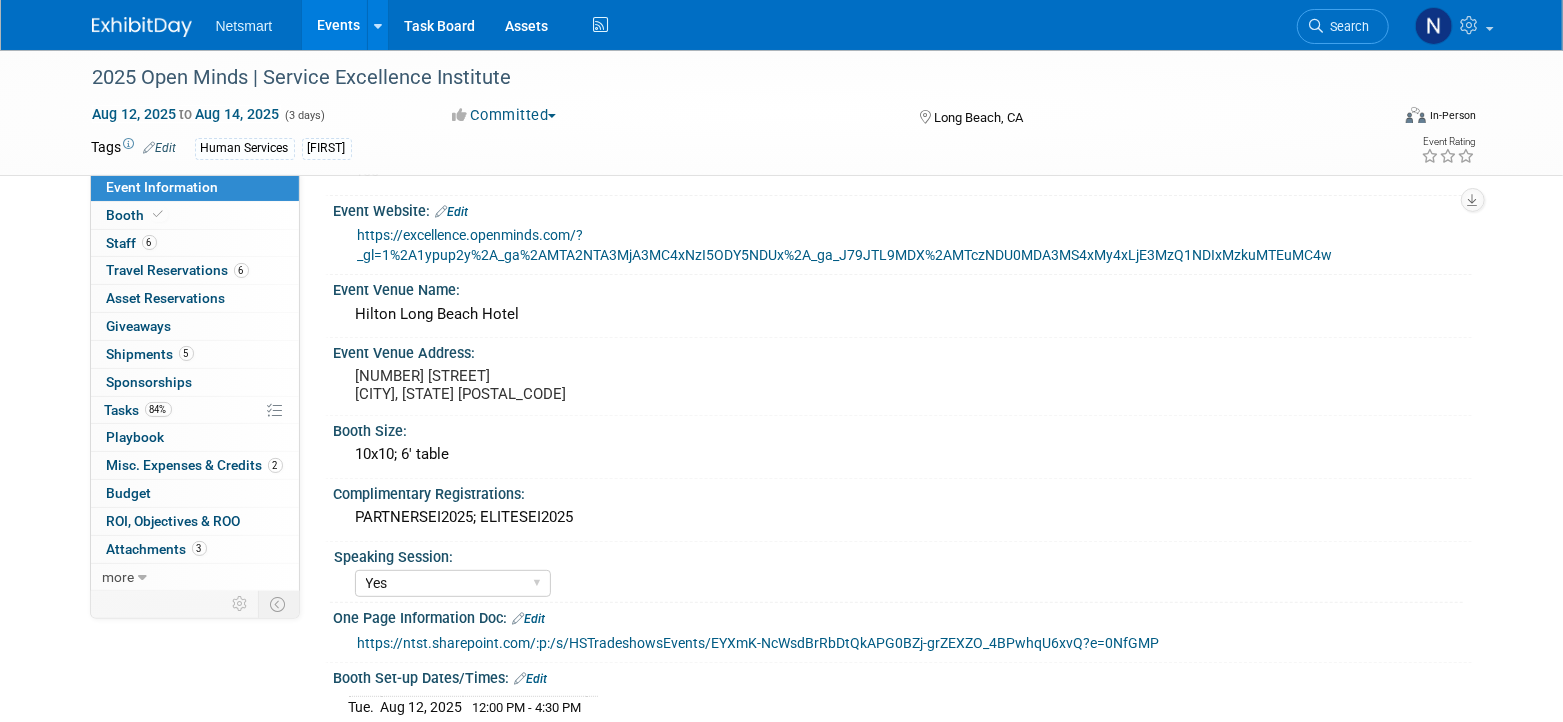 click on "https://ntst.sharepoint.com/:p:/s/HSTradeshowsEvents/EYXmK-NcWsdBrRbDtQkAPG0BZj-grZEXZO_4BPwhqU6xvQ?e=0NfGMP" at bounding box center [907, 643] 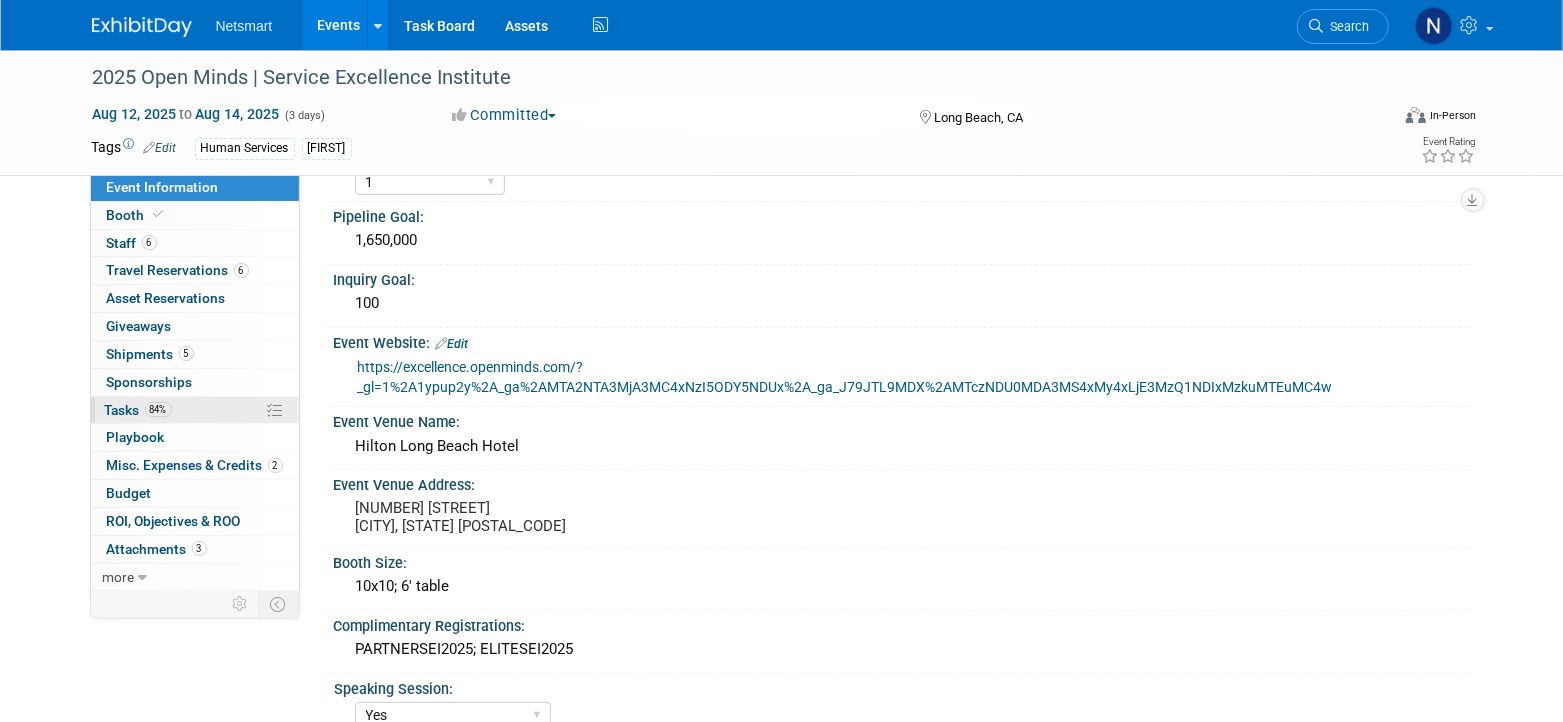 scroll, scrollTop: 0, scrollLeft: 0, axis: both 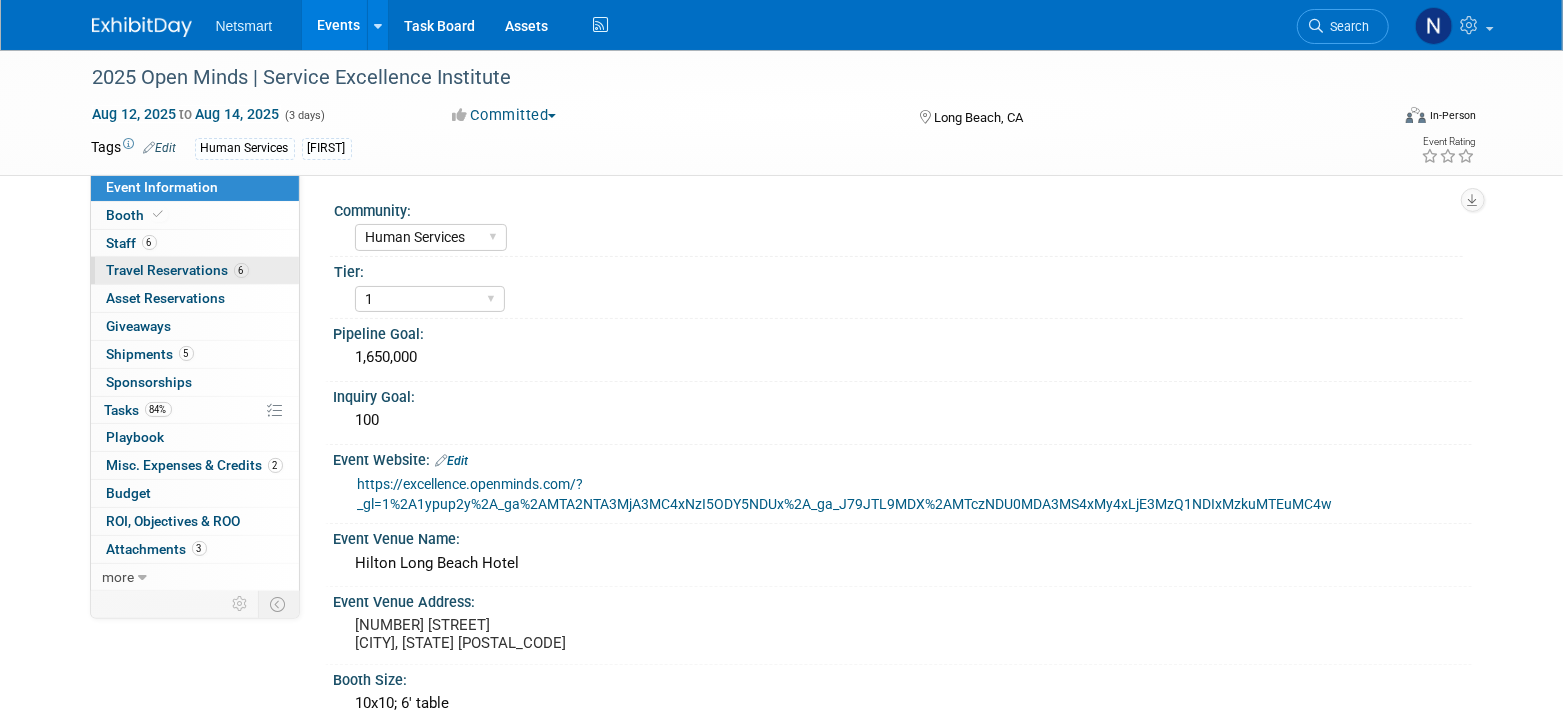 click on "Travel Reservations 6" at bounding box center [178, 270] 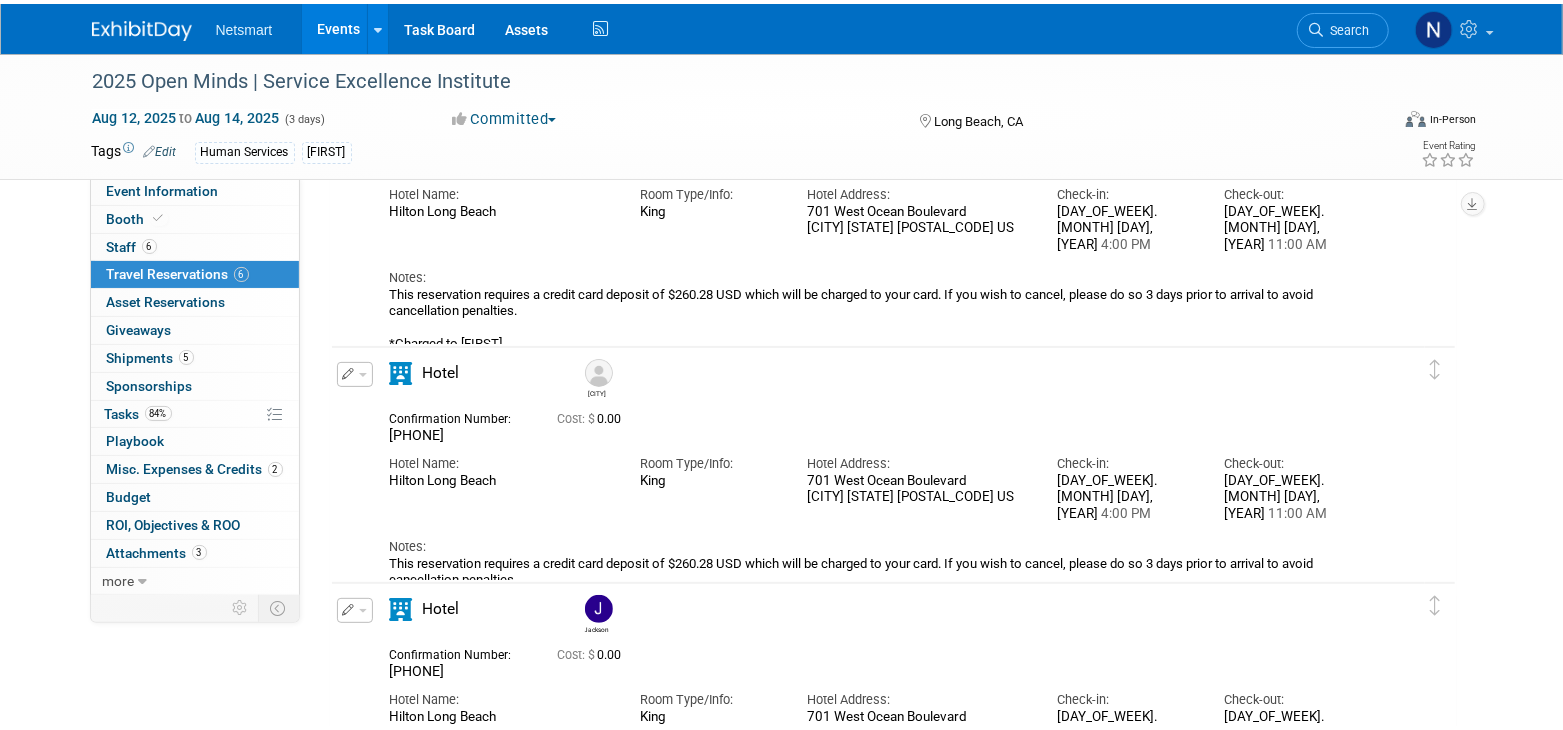 scroll, scrollTop: 0, scrollLeft: 0, axis: both 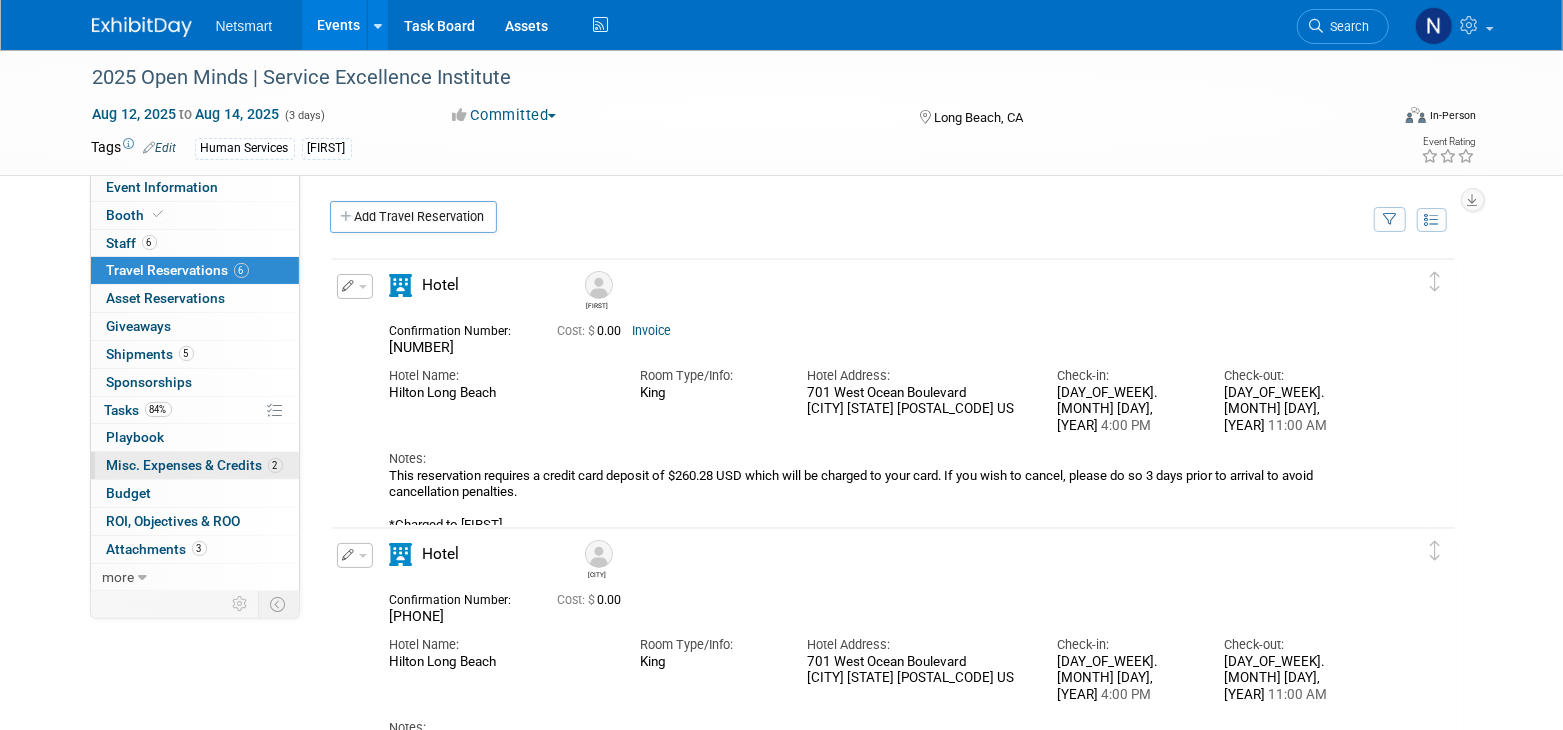click on "Misc. Expenses & Credits 2" at bounding box center [195, 465] 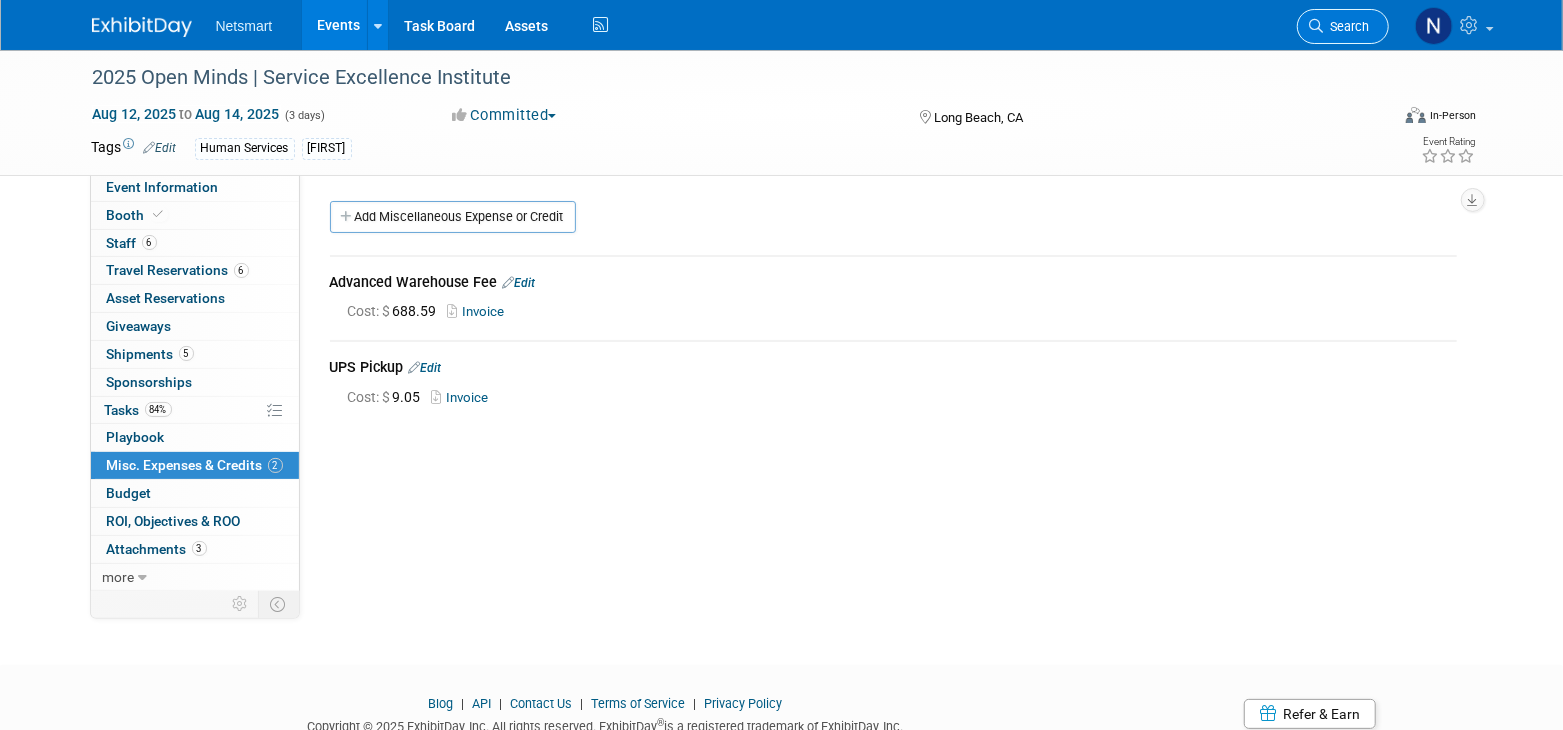 click on "Search" at bounding box center [1343, 26] 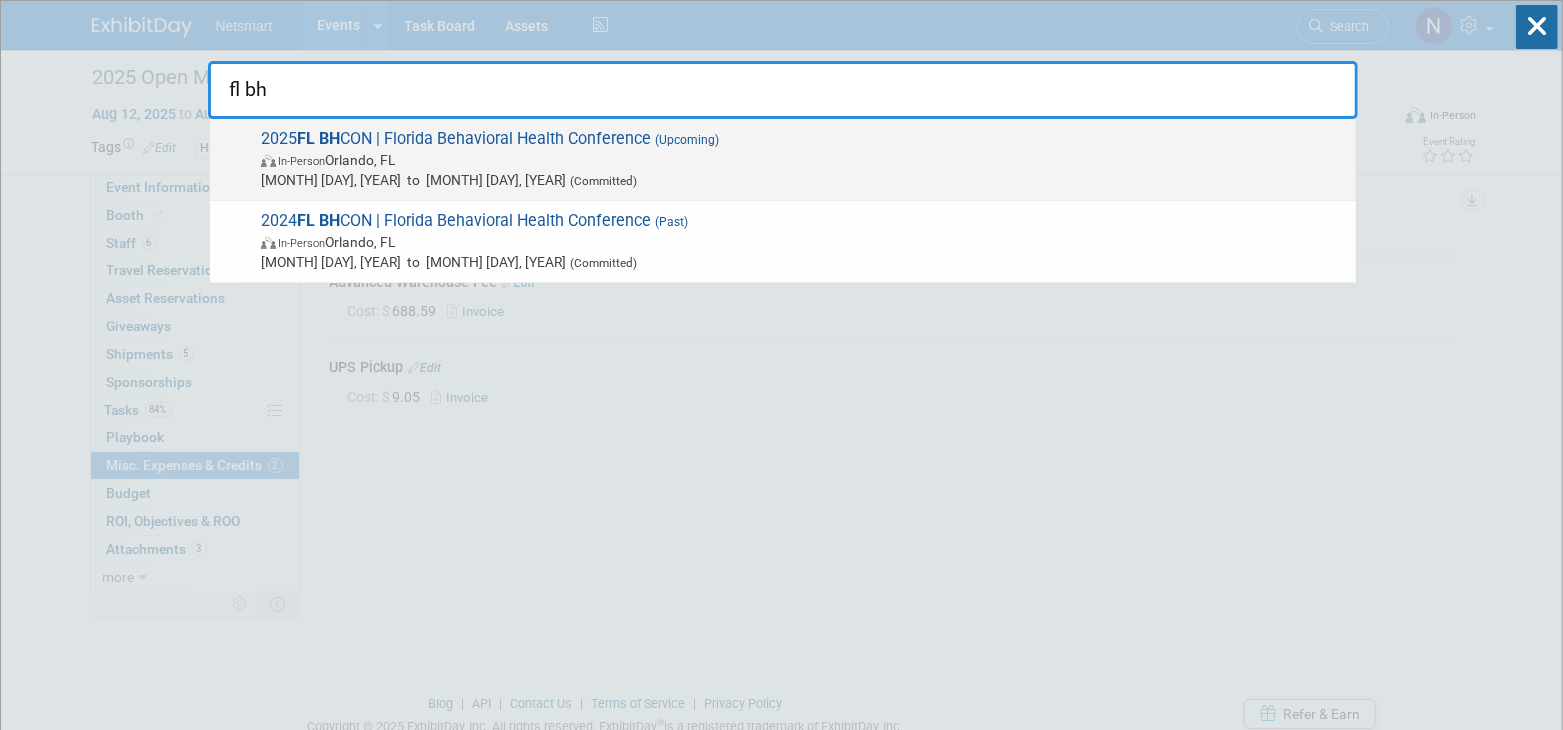 type on "fl bh" 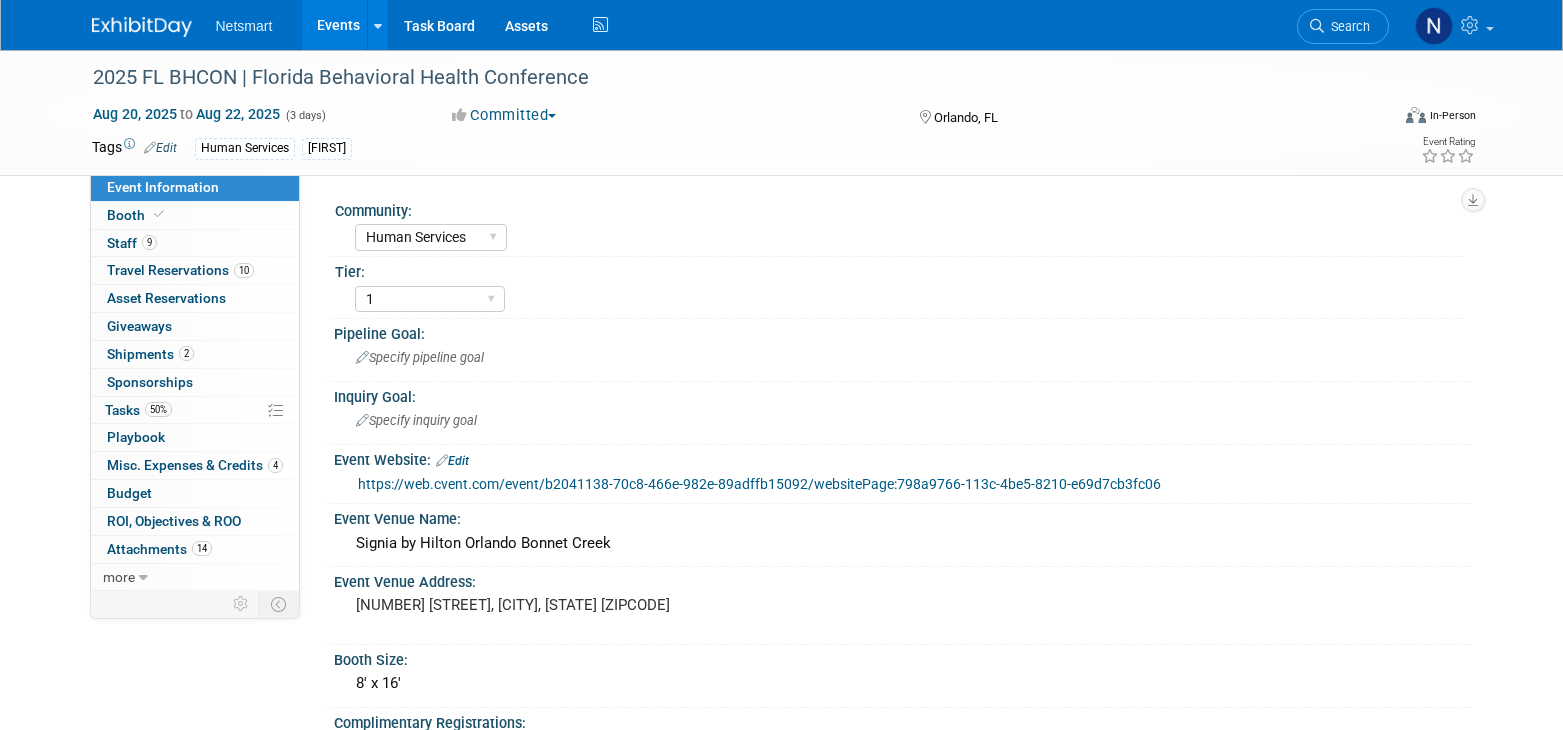 select on "Human Services" 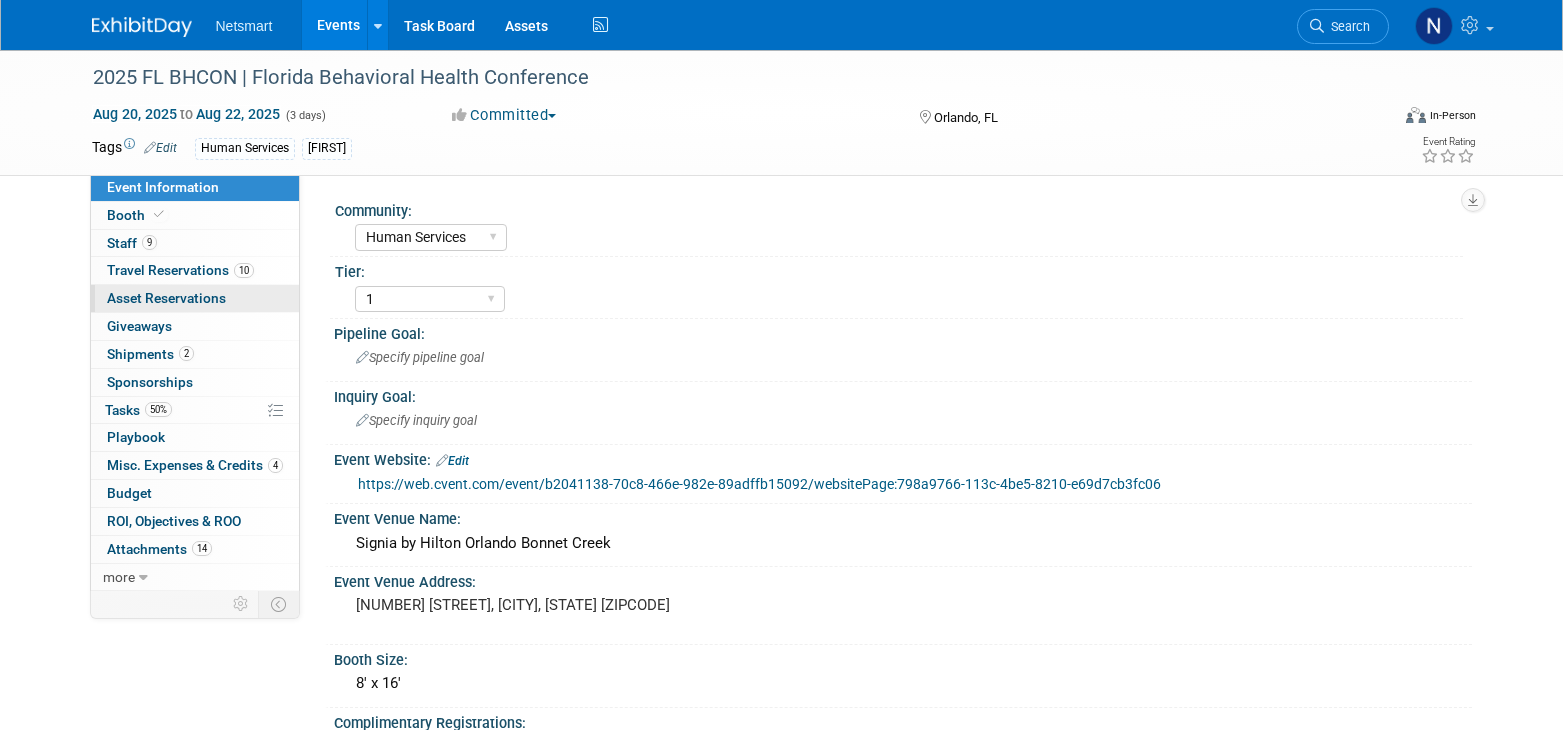 scroll, scrollTop: 0, scrollLeft: 0, axis: both 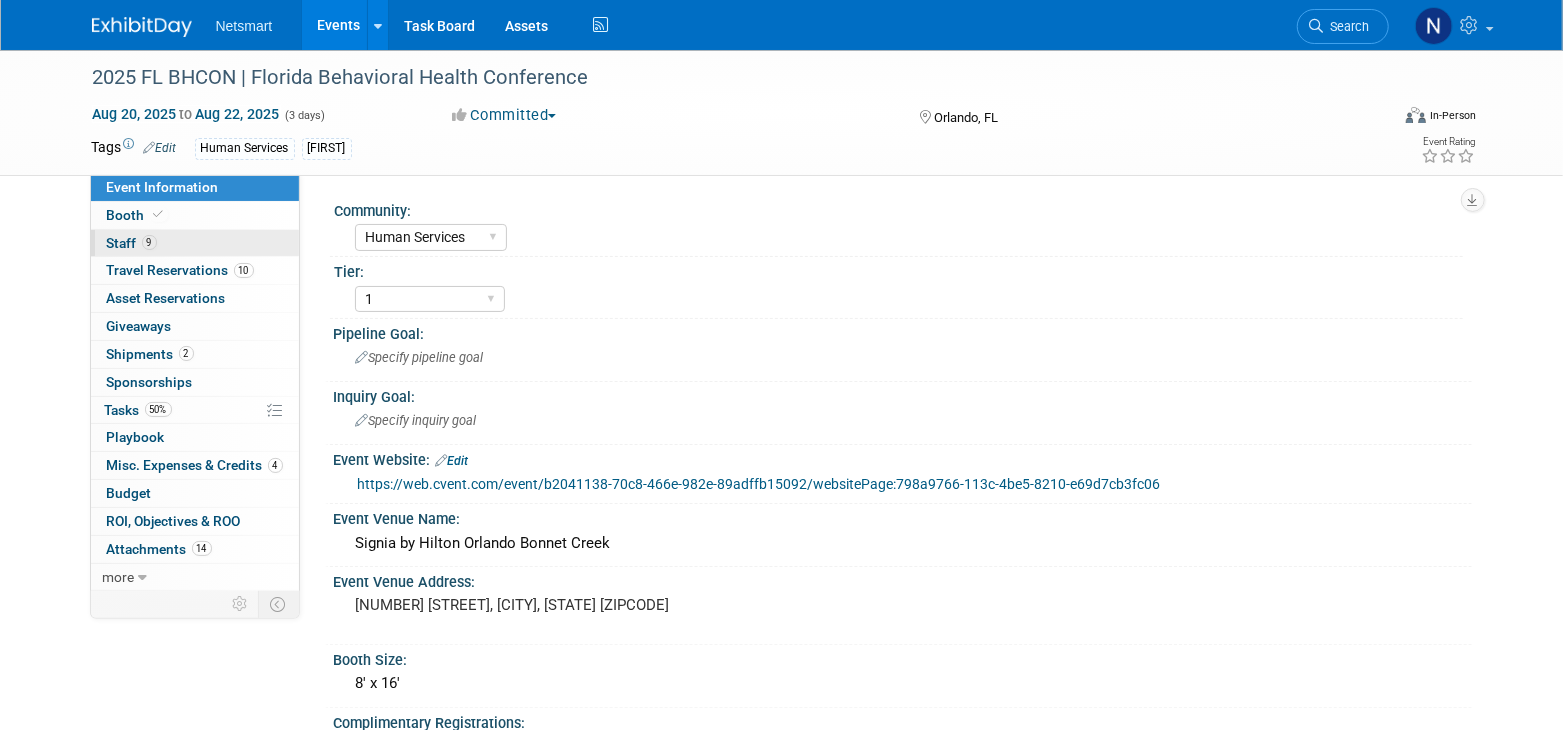 click on "9
Staff 9" at bounding box center [195, 243] 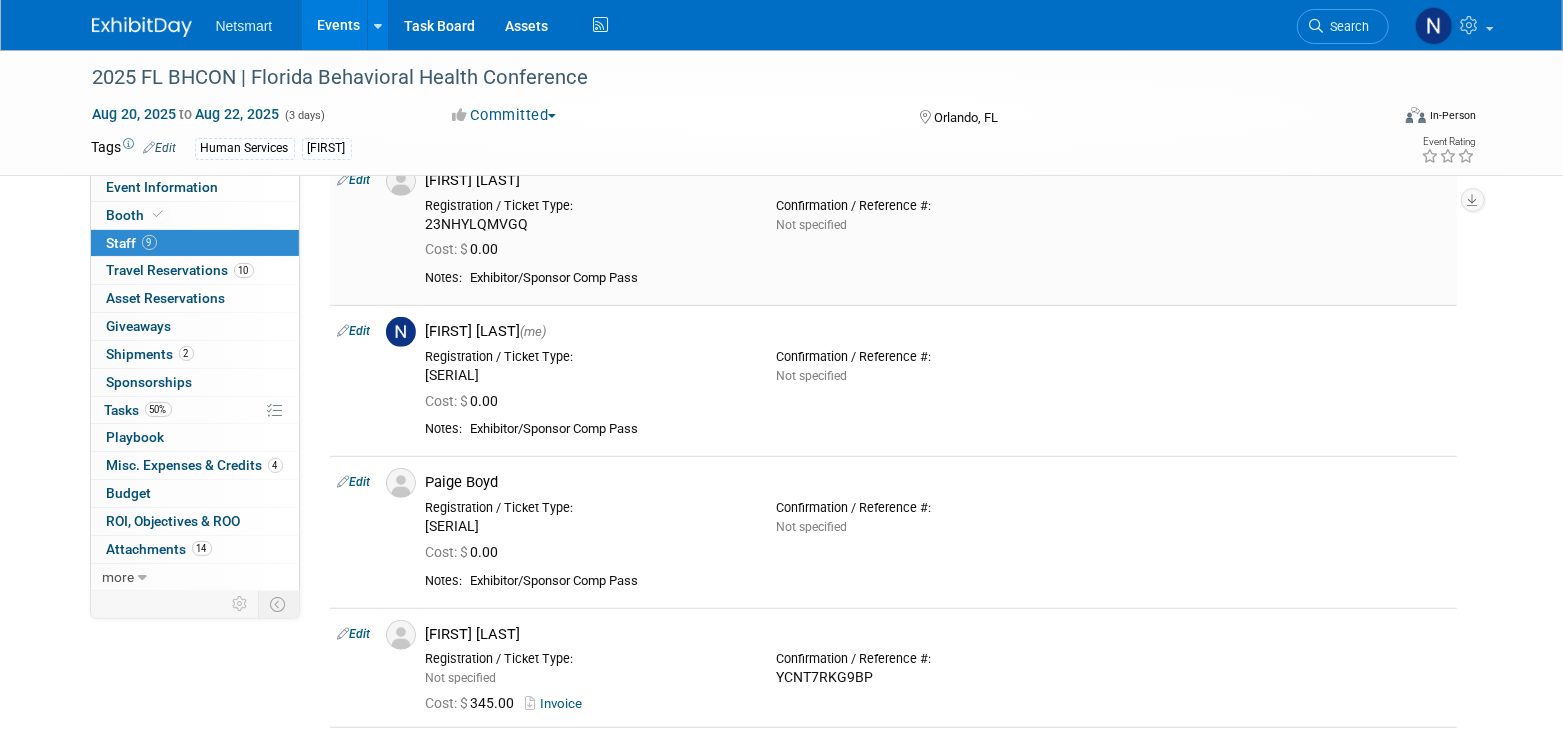 scroll, scrollTop: 625, scrollLeft: 0, axis: vertical 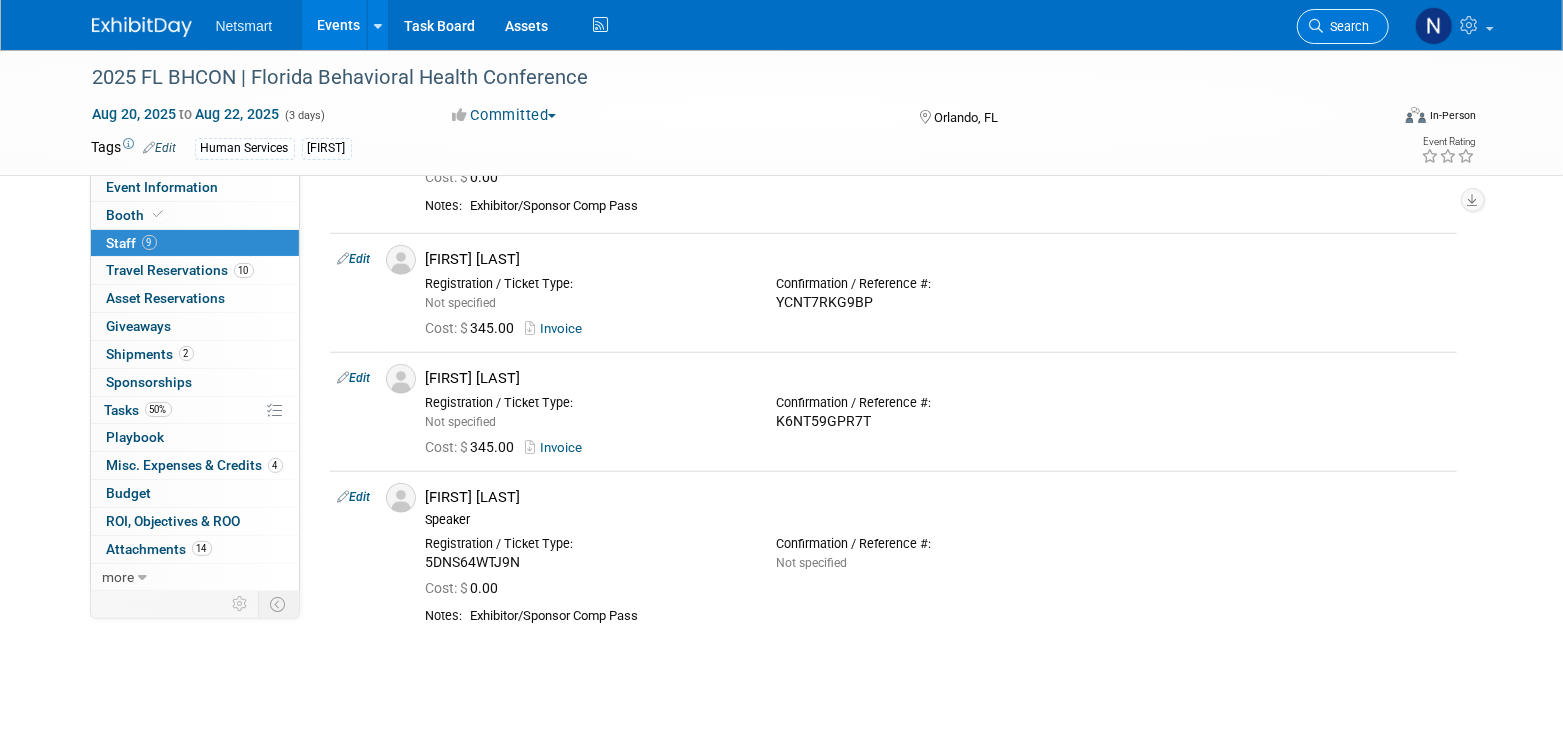 click on "Search" at bounding box center [1343, 26] 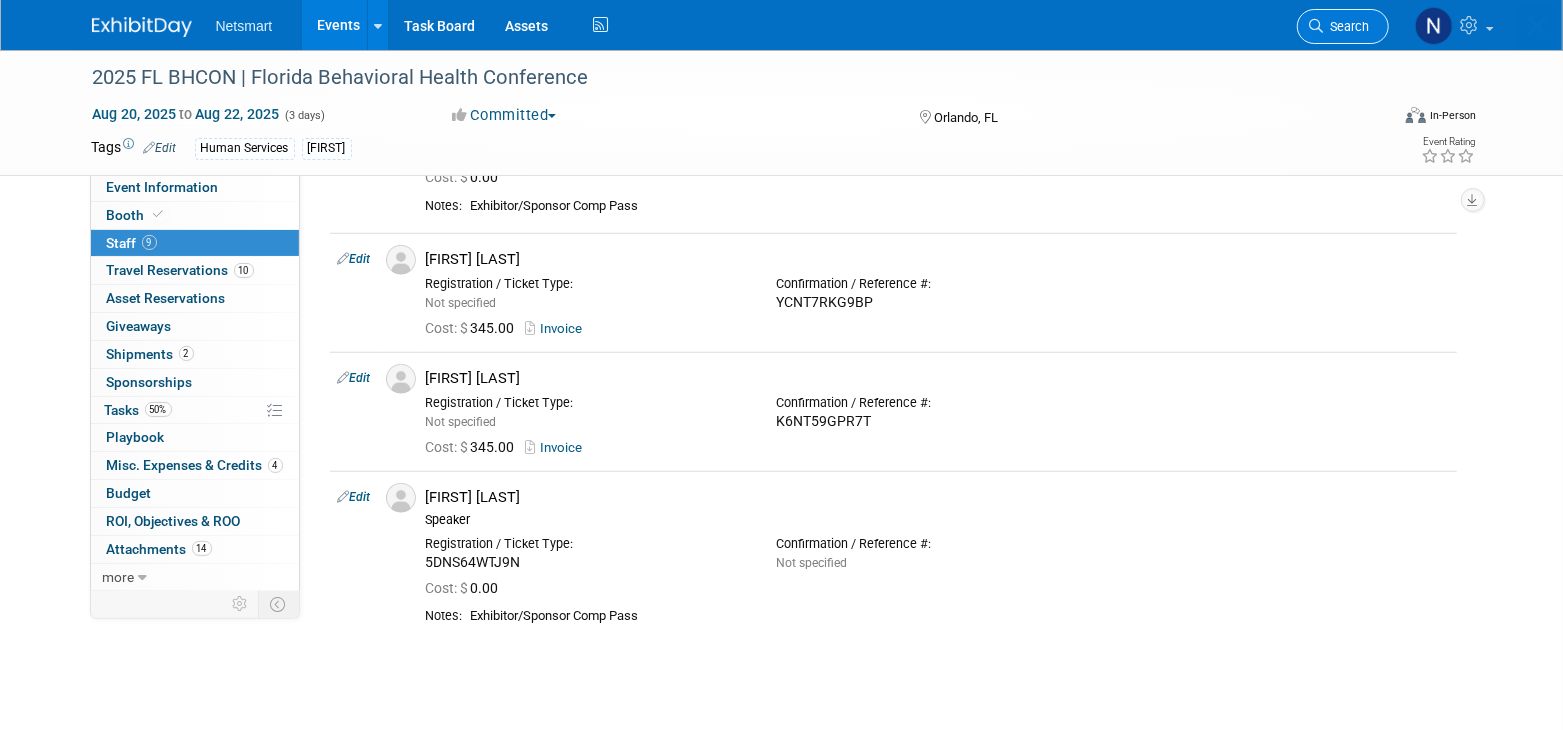 scroll, scrollTop: 0, scrollLeft: 0, axis: both 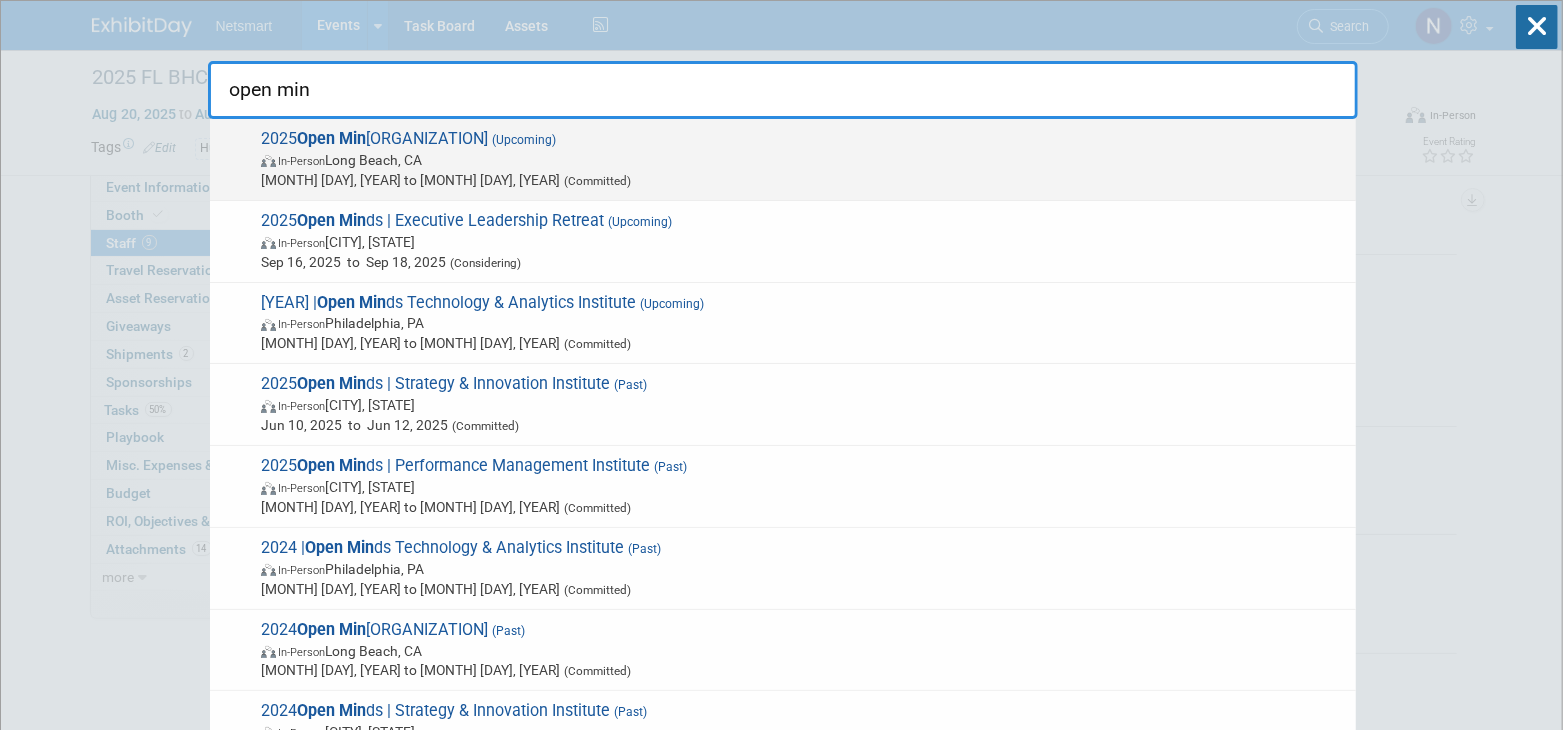 type on "open min" 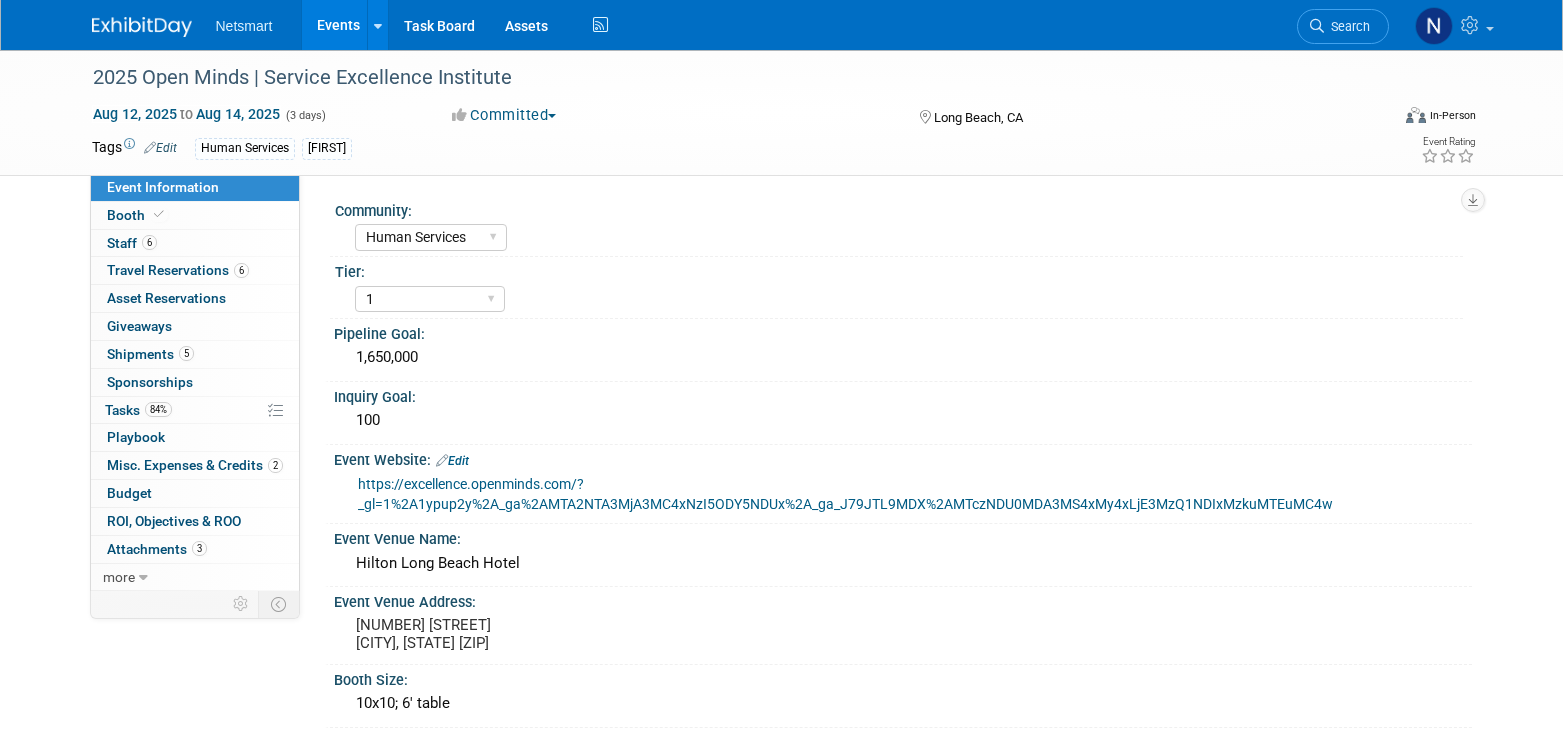 select on "Human Services" 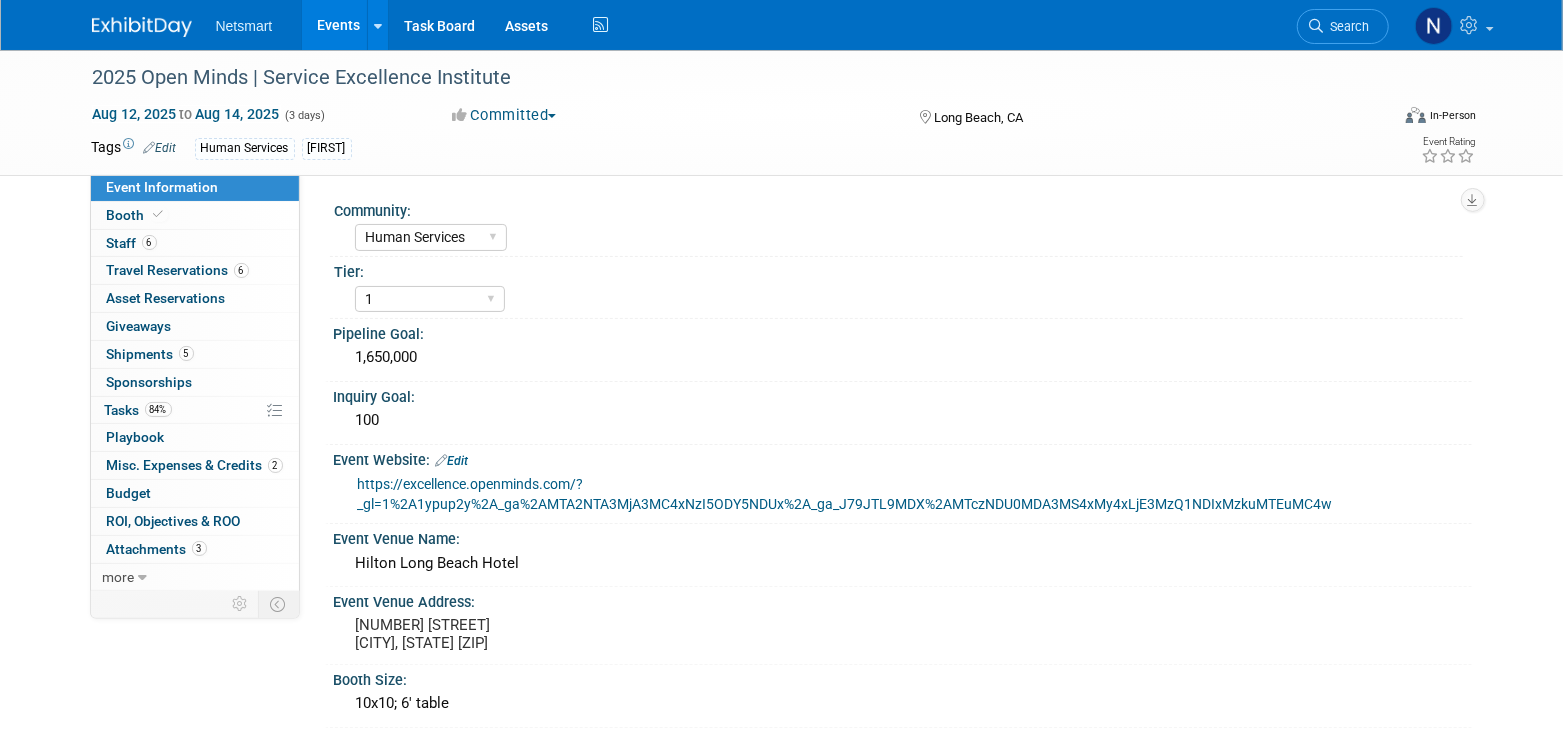 scroll, scrollTop: 0, scrollLeft: 0, axis: both 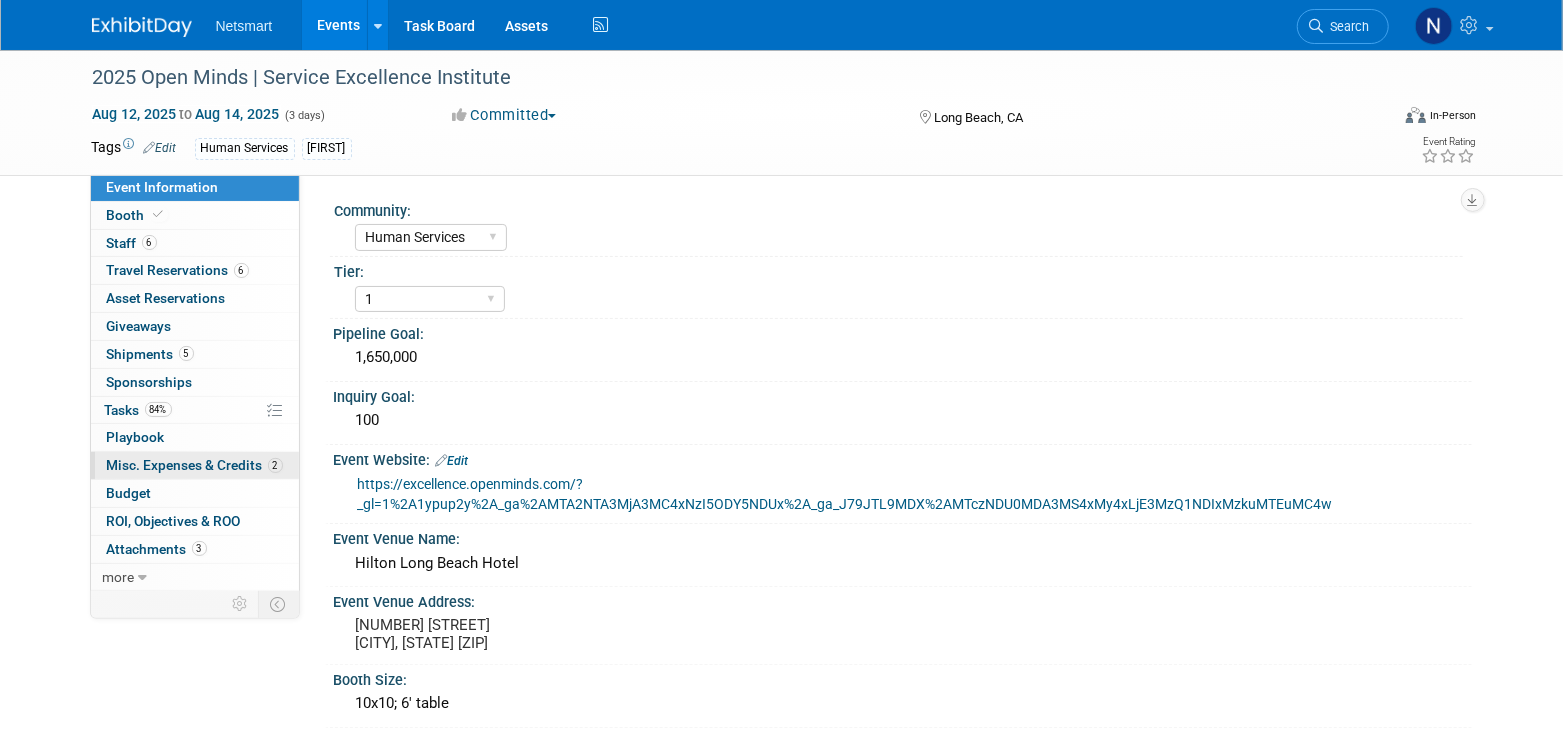 click on "2
Misc. Expenses & Credits 2" at bounding box center [195, 465] 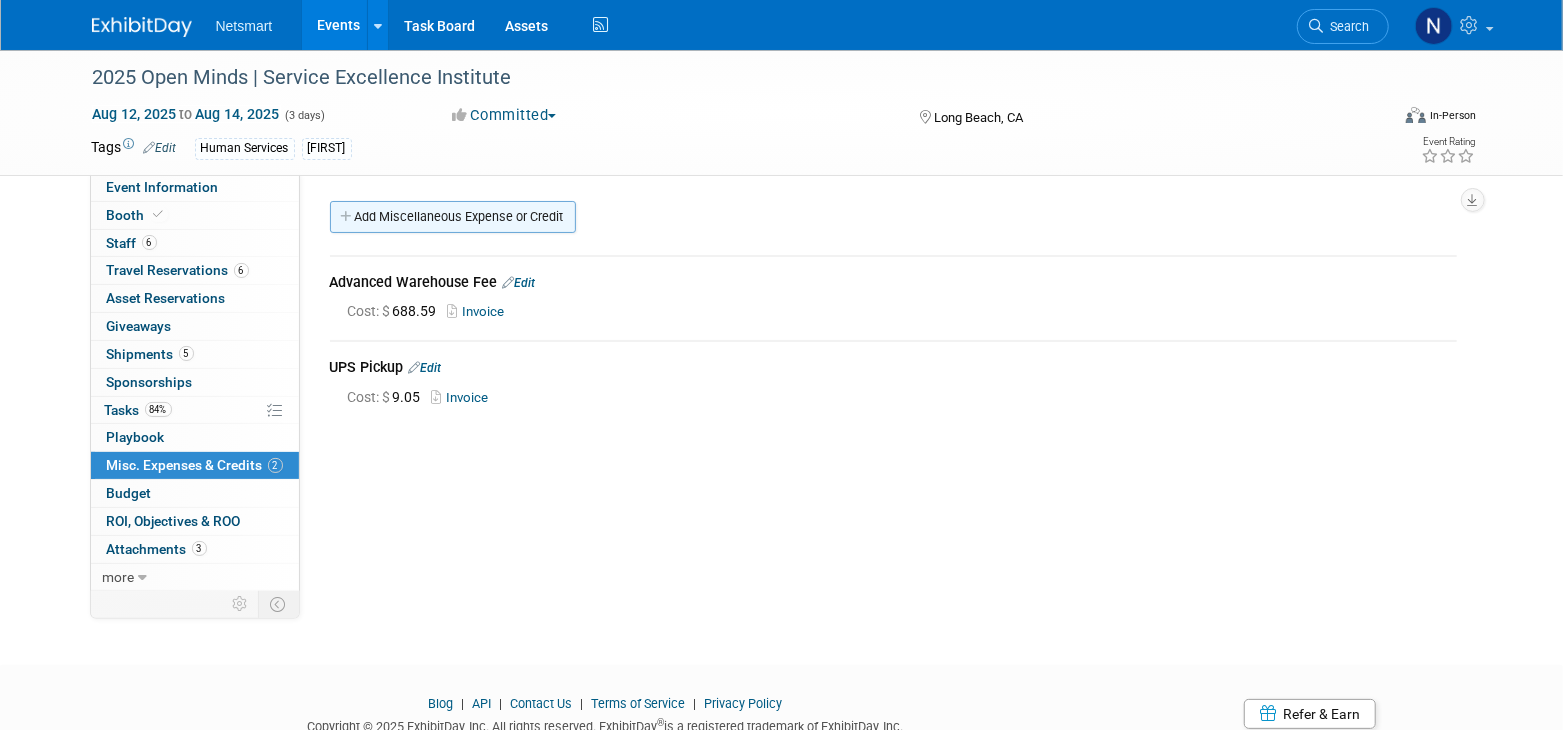 click on "Add Miscellaneous Expense or Credit" at bounding box center (453, 217) 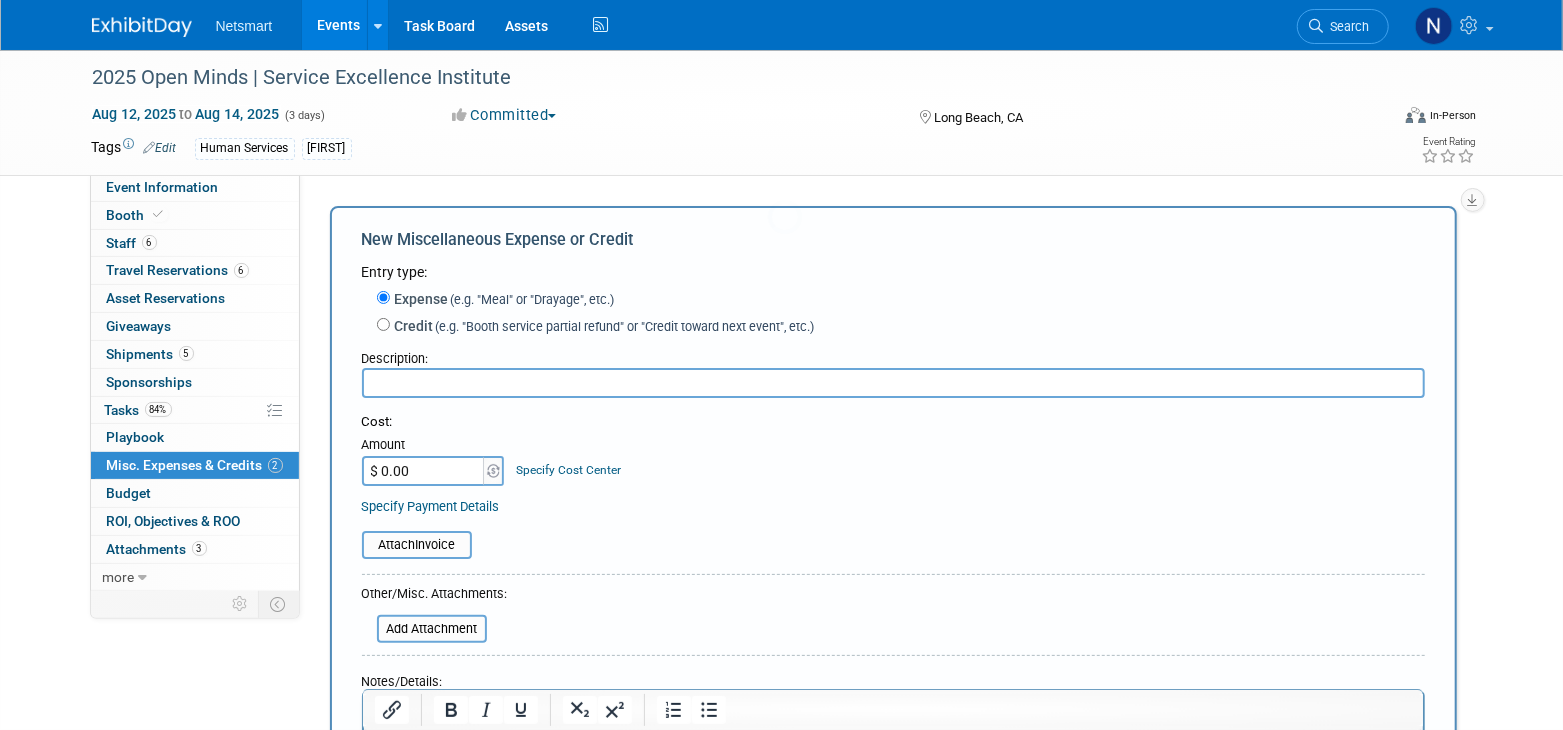 scroll, scrollTop: 0, scrollLeft: 0, axis: both 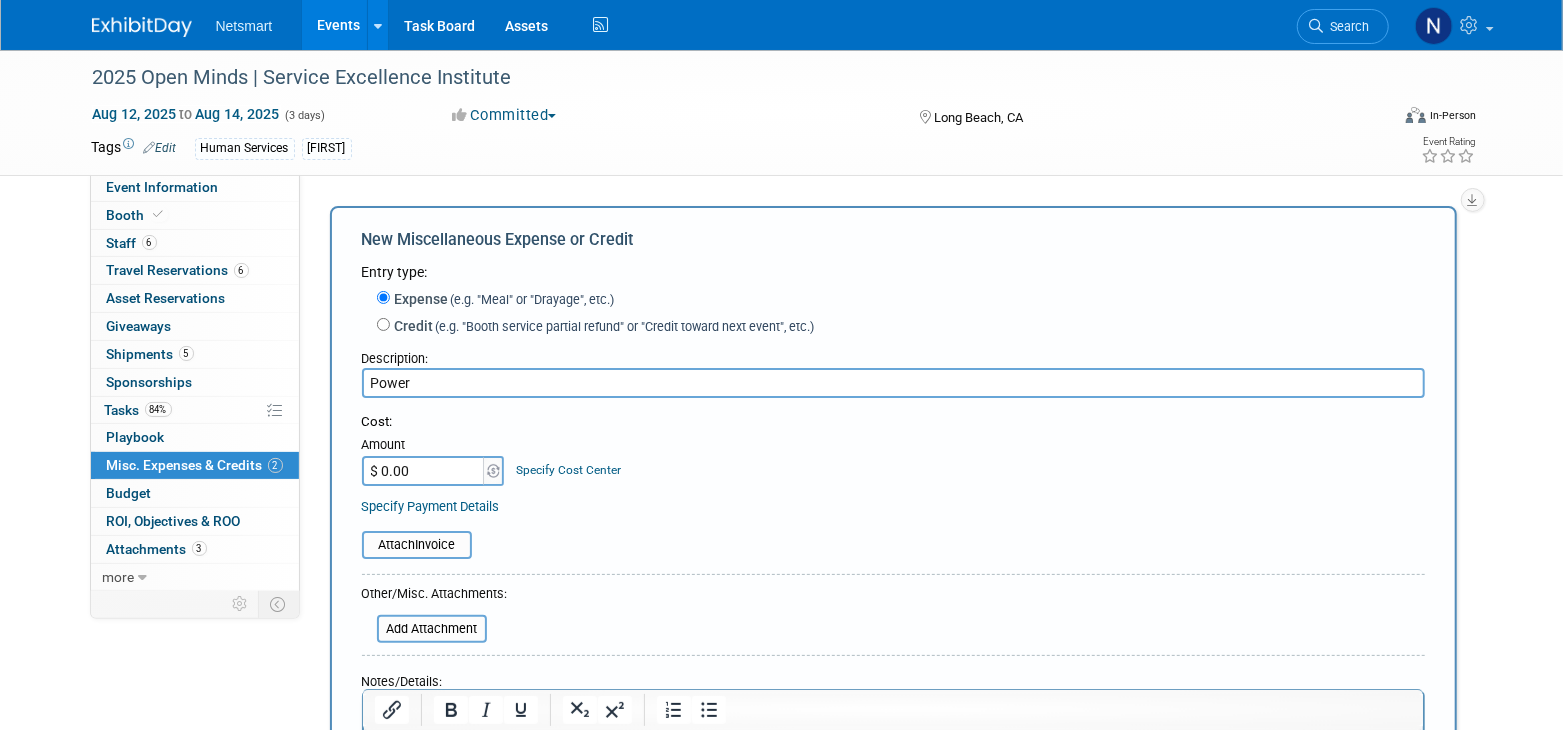 type on "Power" 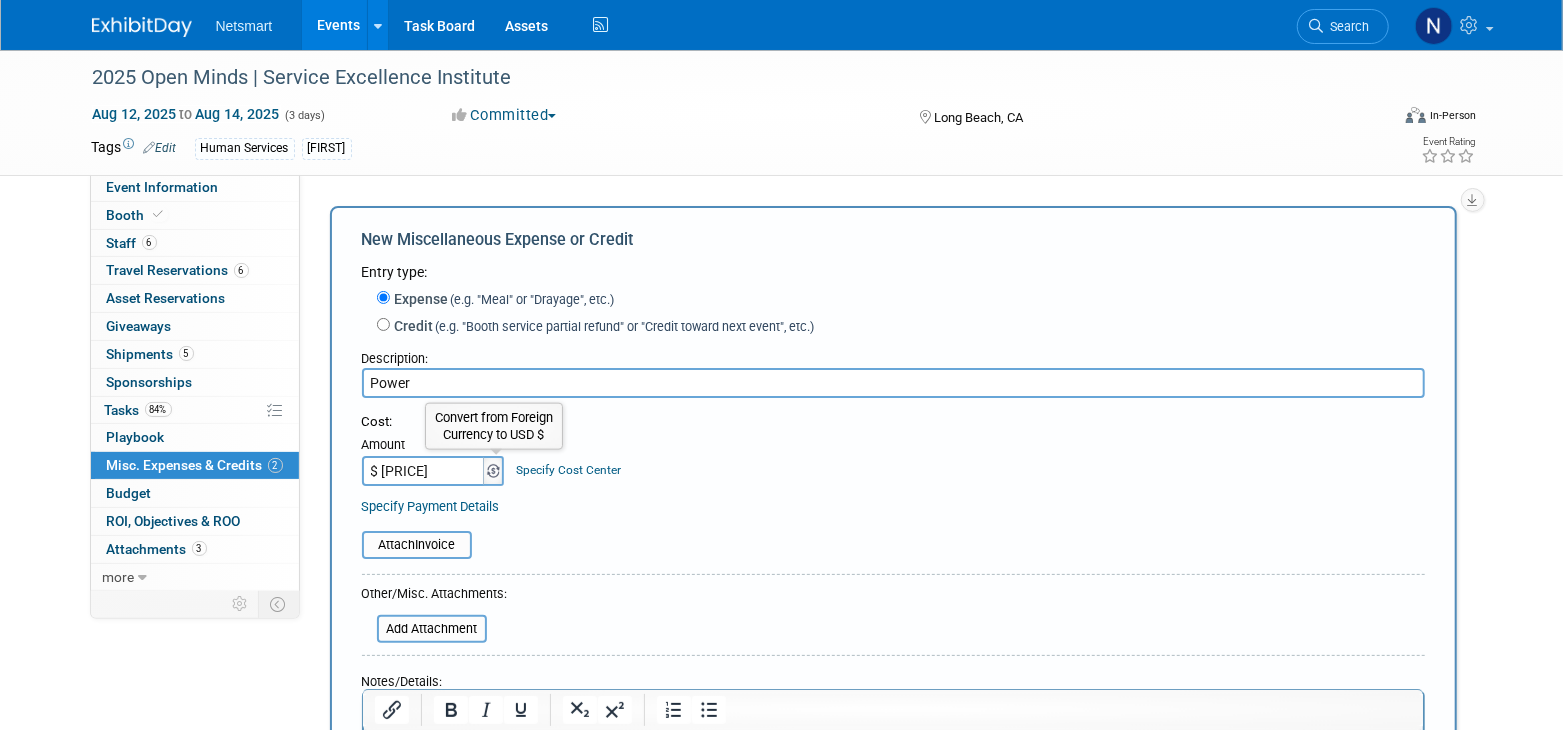 type on "$ 116.03" 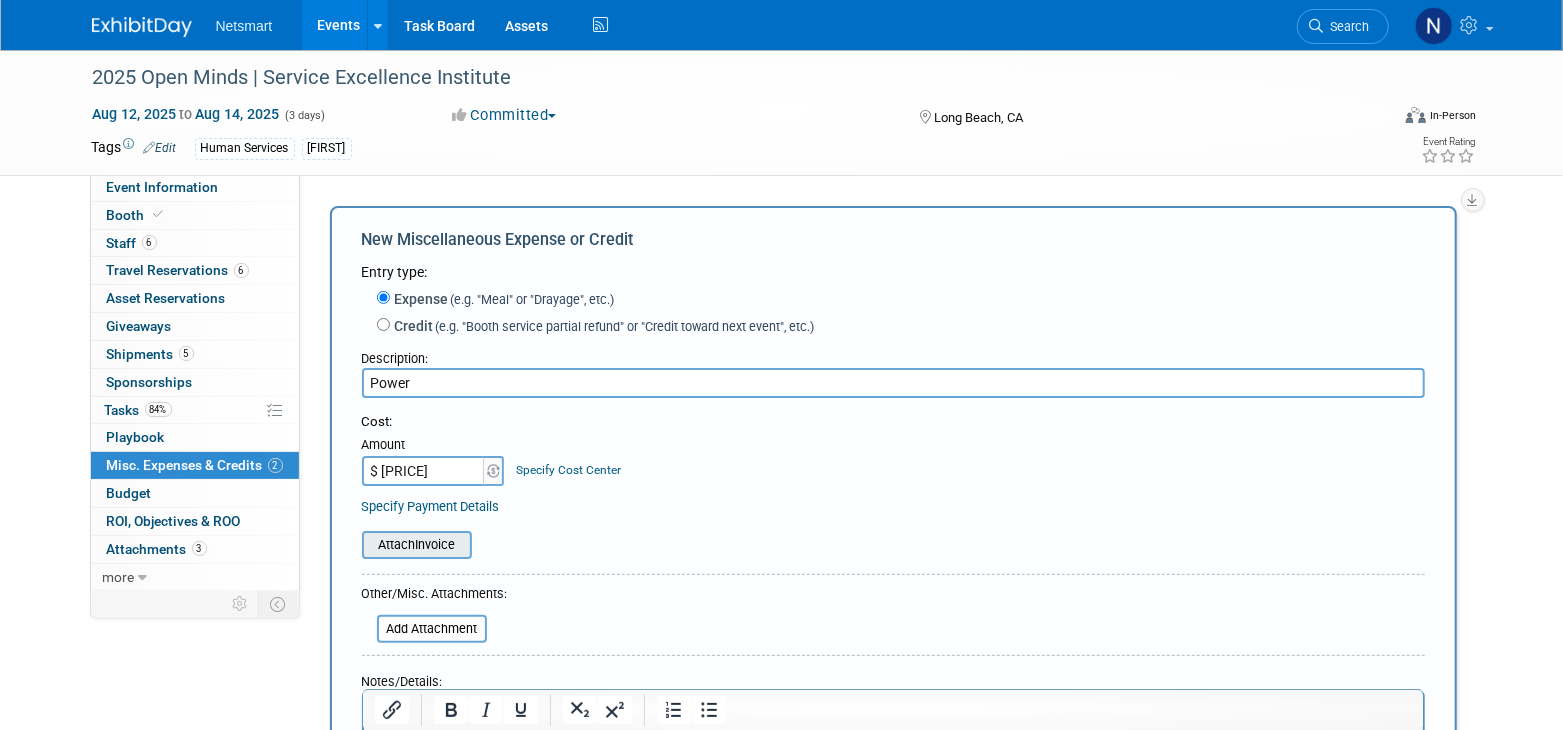 click at bounding box center (351, 545) 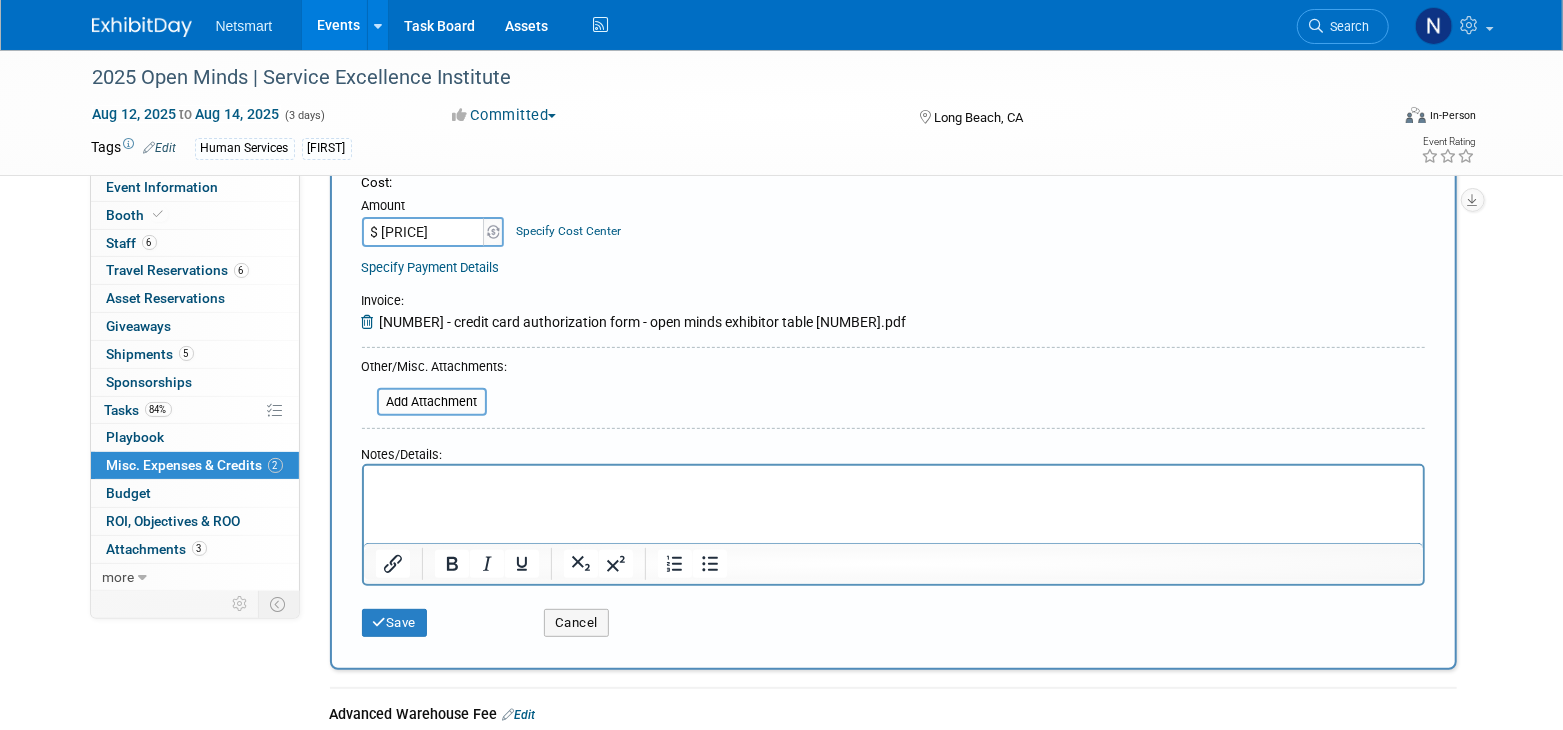 scroll, scrollTop: 249, scrollLeft: 0, axis: vertical 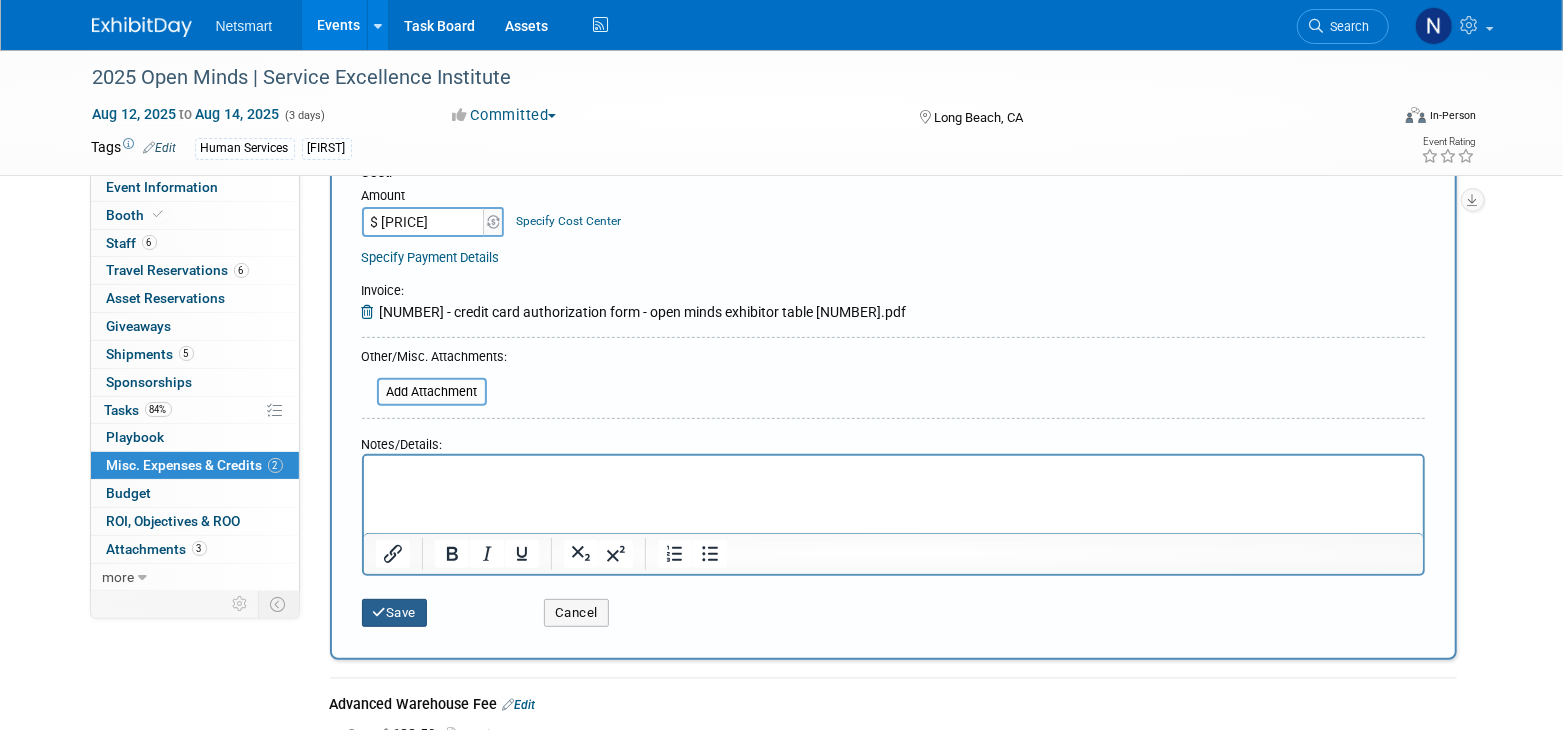 click at bounding box center [380, 612] 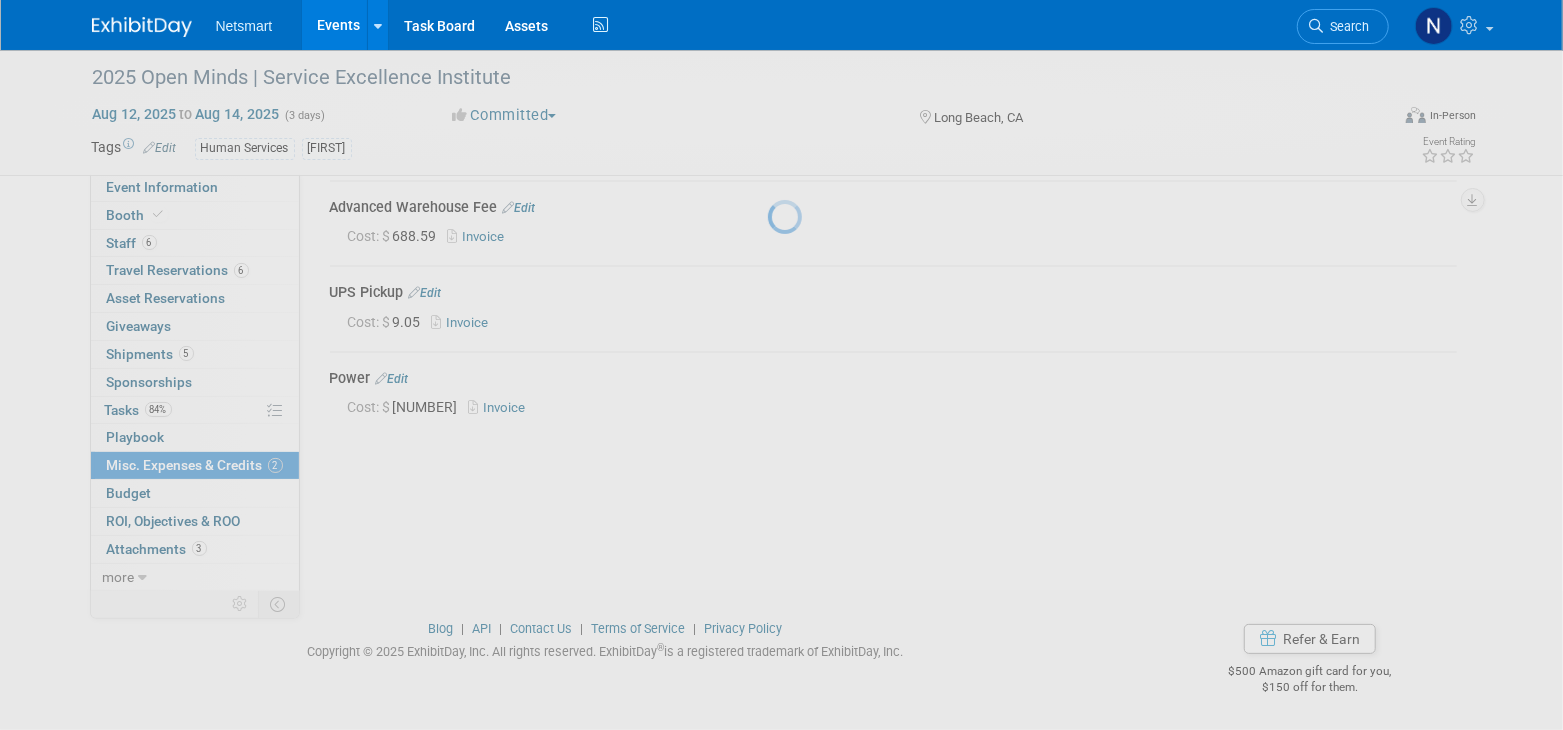 scroll, scrollTop: 75, scrollLeft: 0, axis: vertical 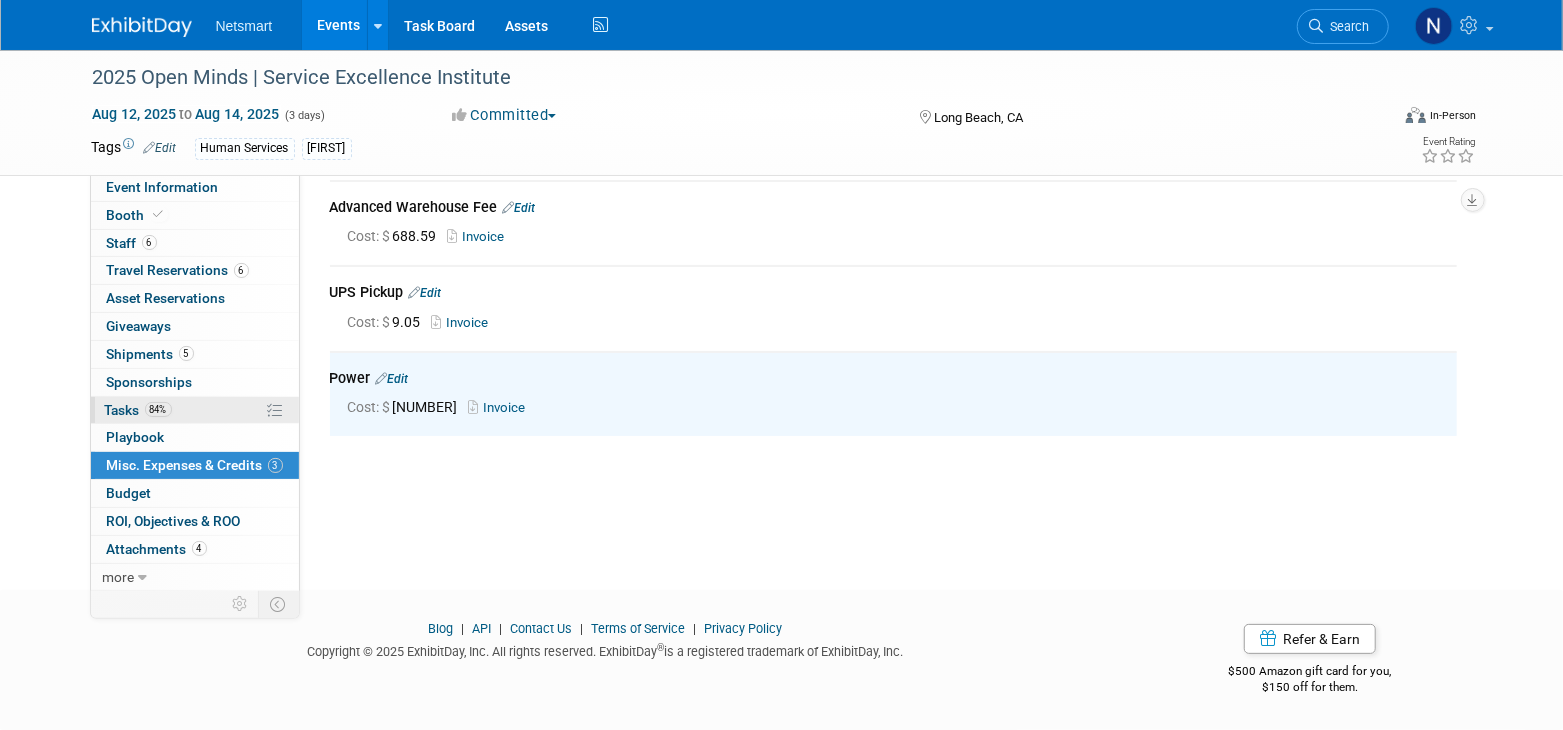 click on "84%
Tasks 84%" at bounding box center [195, 410] 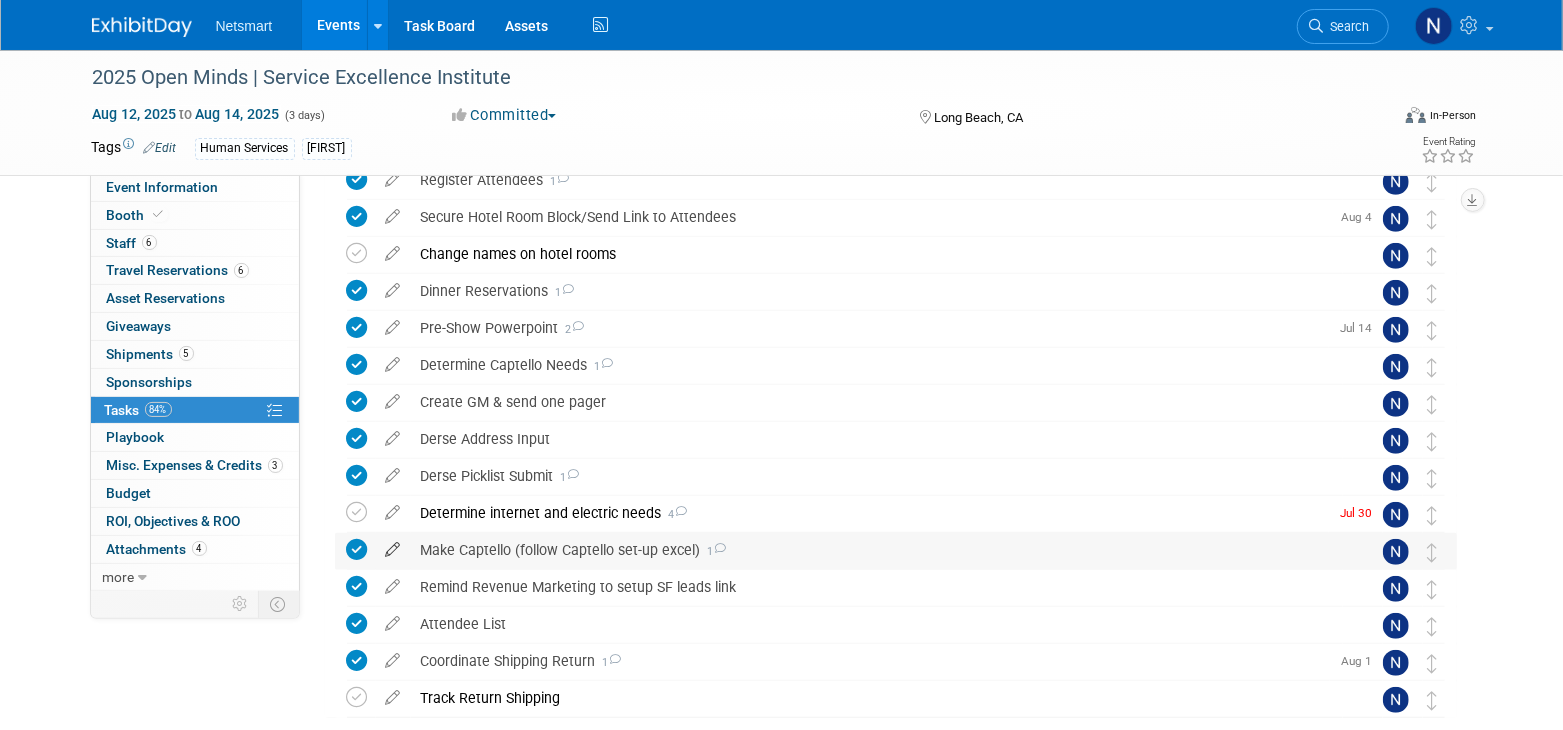 scroll, scrollTop: 625, scrollLeft: 0, axis: vertical 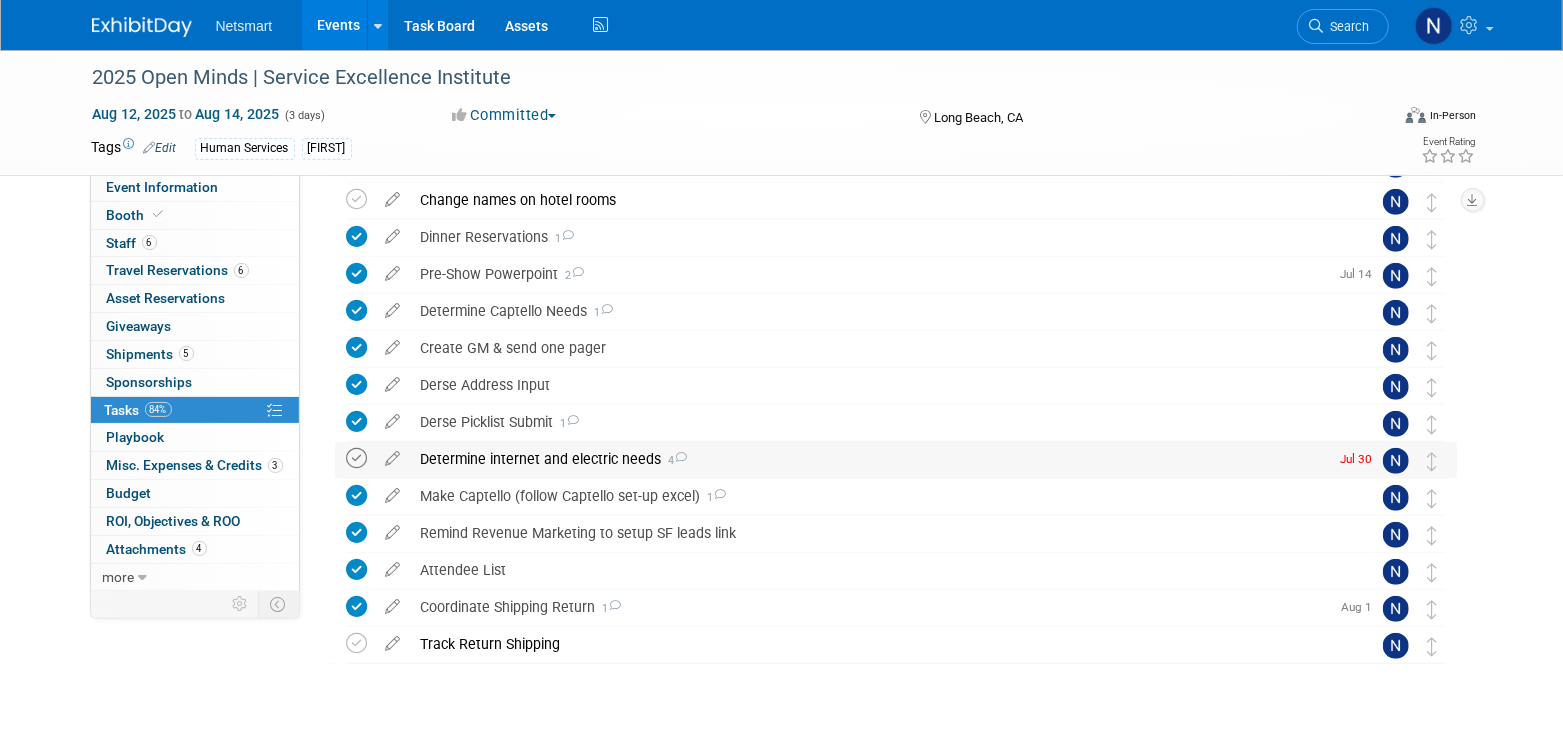 click at bounding box center (357, 458) 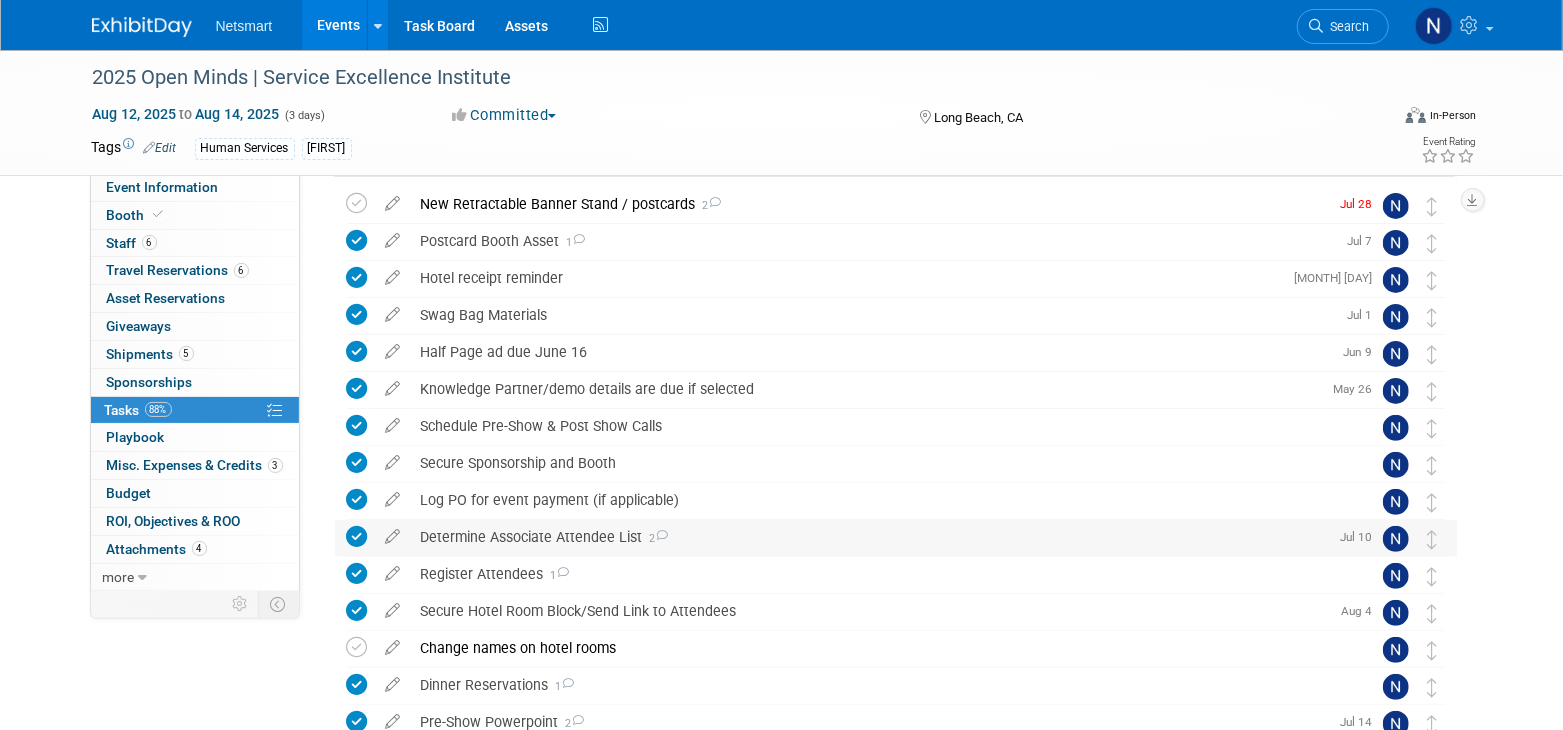 scroll, scrollTop: 124, scrollLeft: 0, axis: vertical 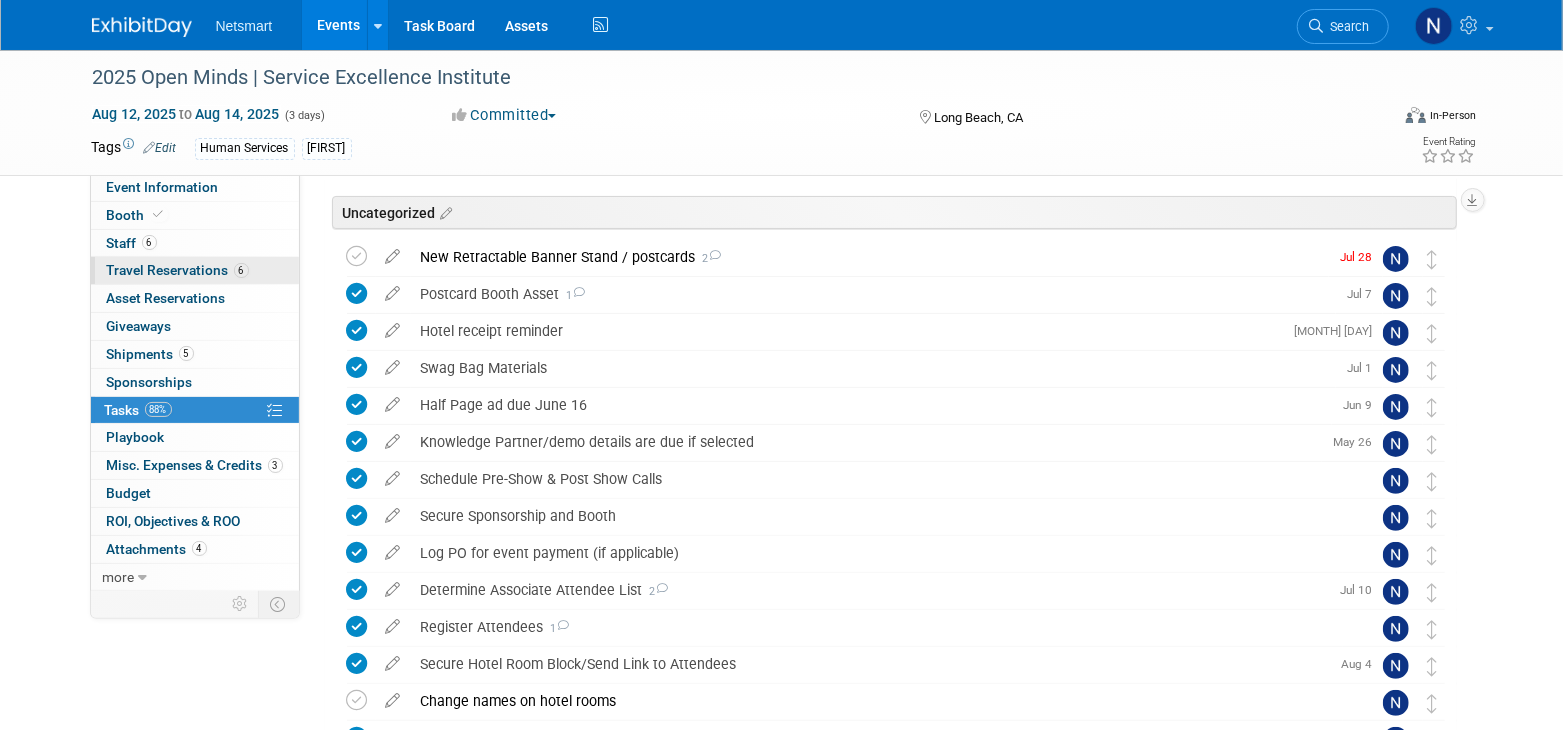 click on "Travel Reservations 6" at bounding box center [178, 270] 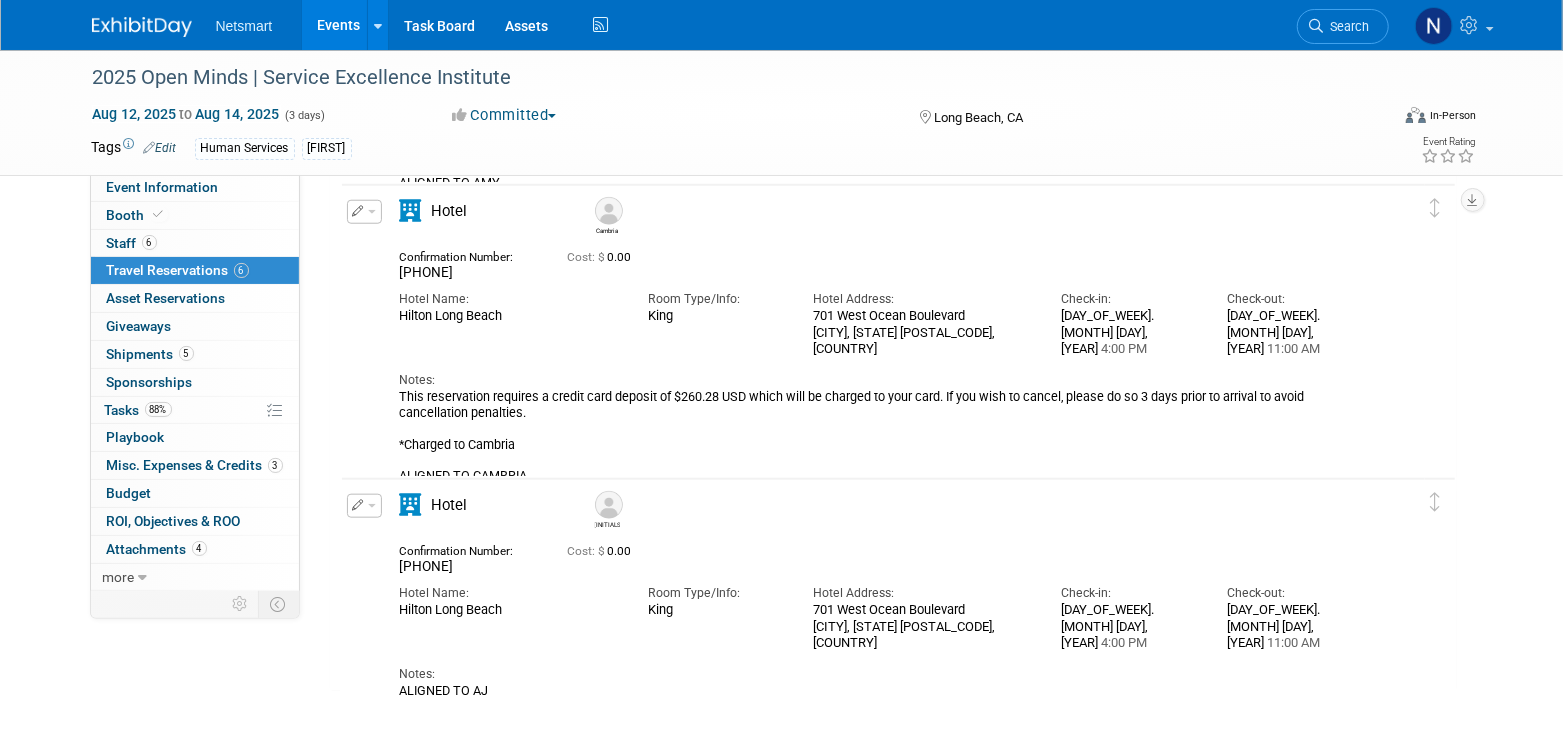scroll, scrollTop: 1088, scrollLeft: 0, axis: vertical 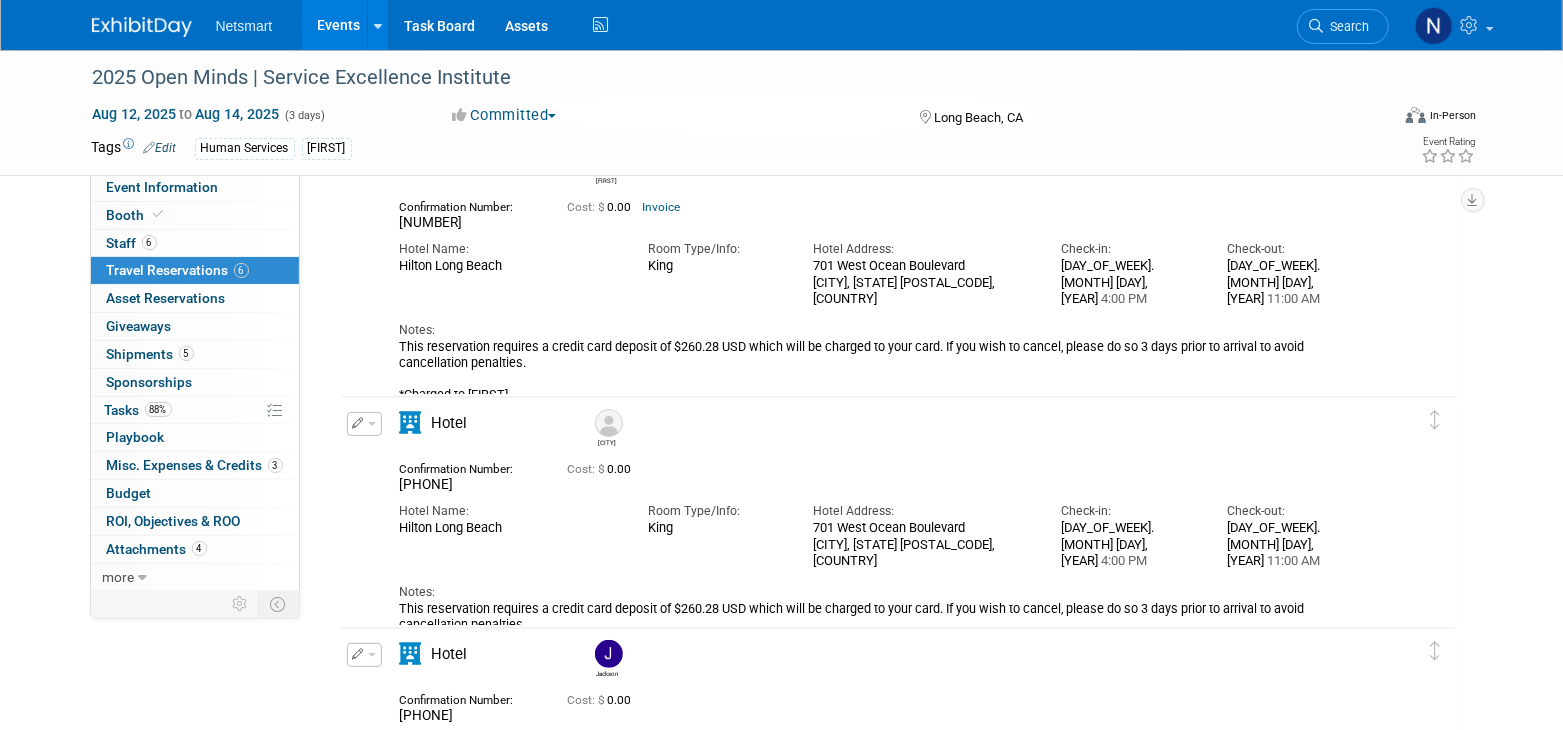 click on "3306313609" at bounding box center [427, 484] 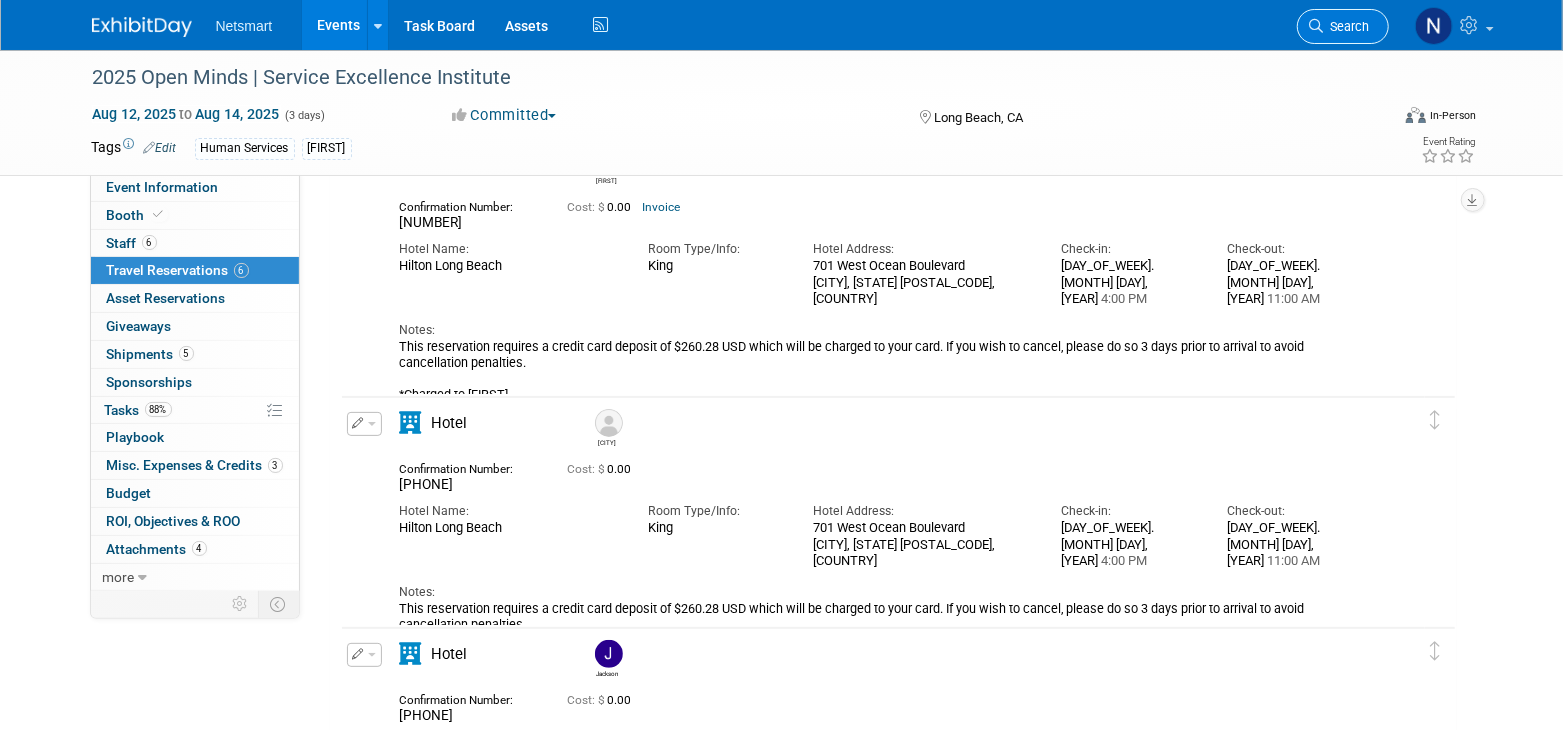 click on "Search" at bounding box center [1347, 26] 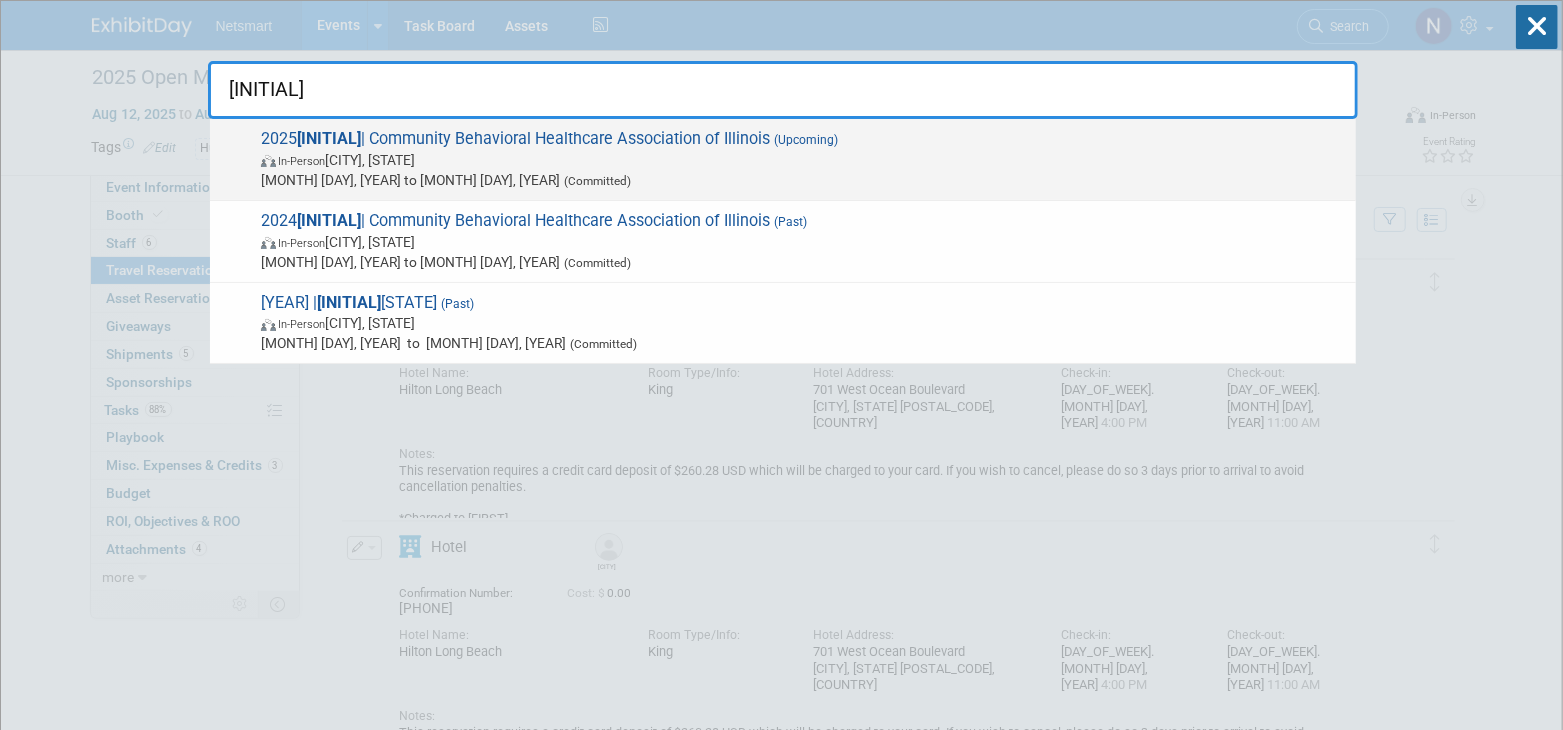 type on "cbha" 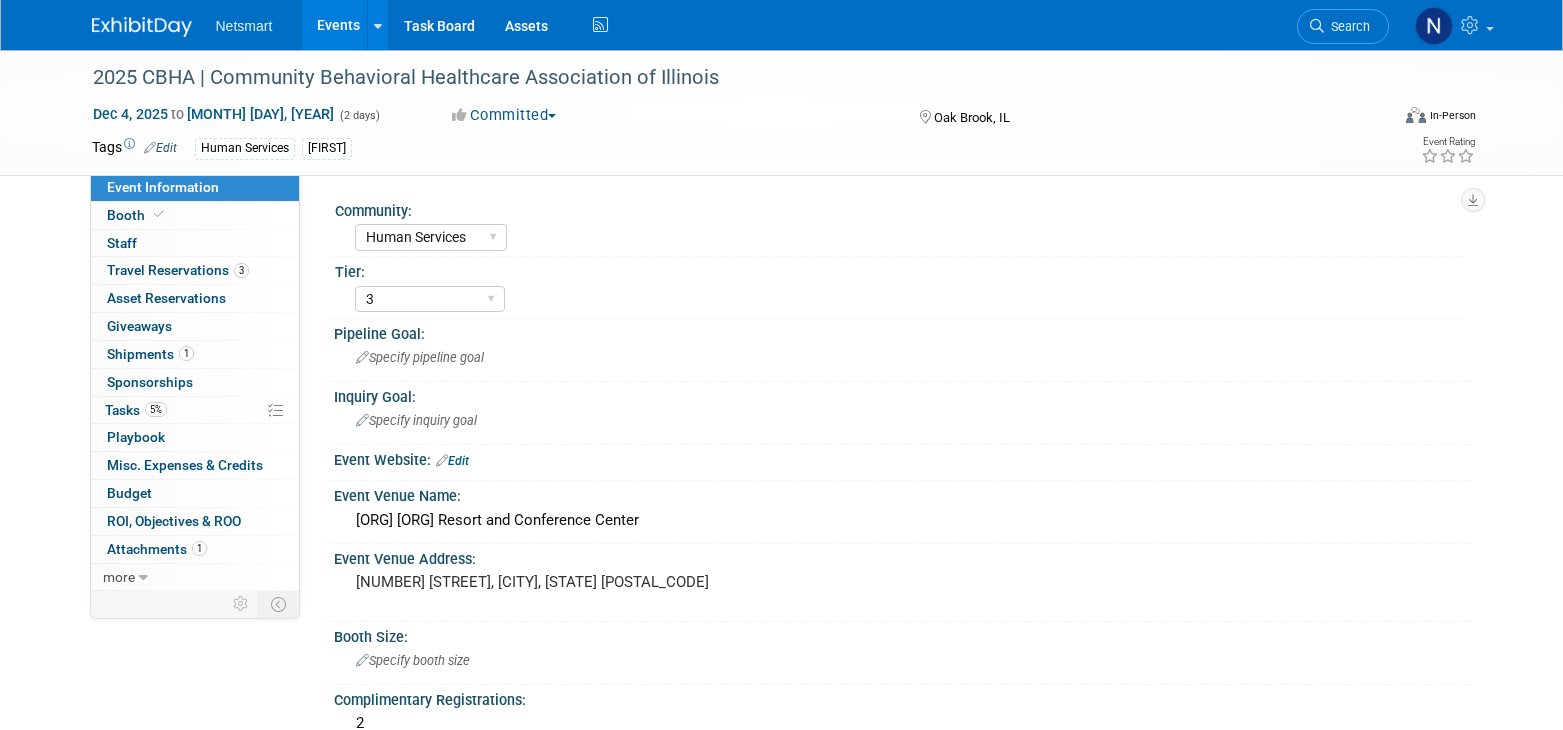 select on "Human Services" 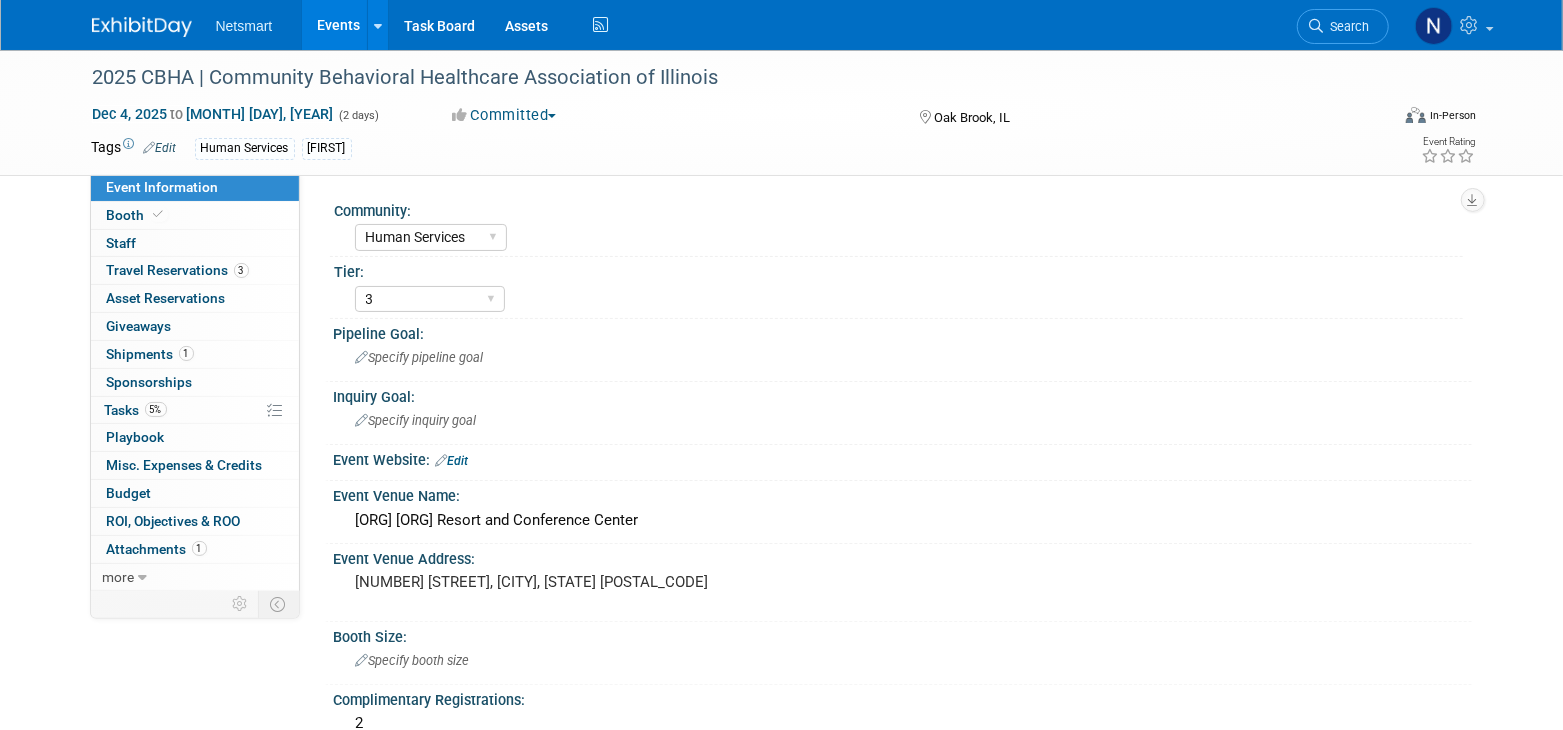 scroll, scrollTop: 0, scrollLeft: 0, axis: both 